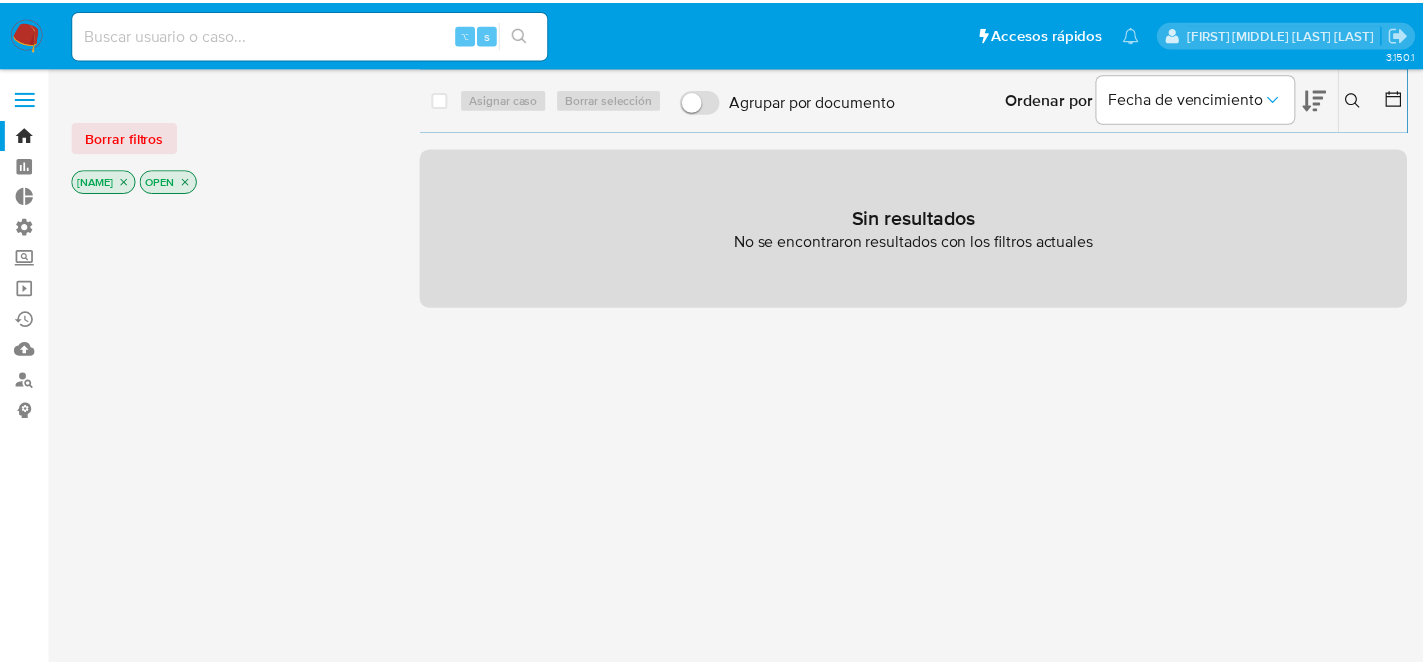 scroll, scrollTop: 0, scrollLeft: 0, axis: both 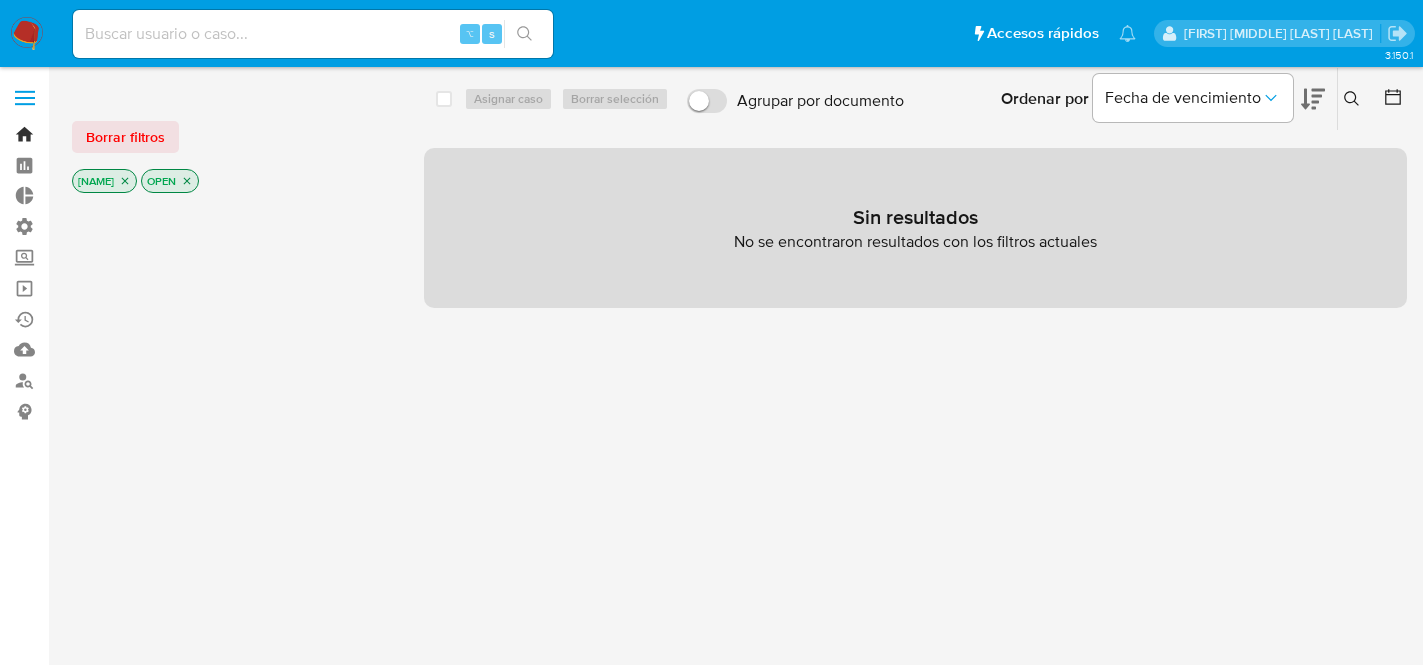 click on "Bandeja" at bounding box center (119, 134) 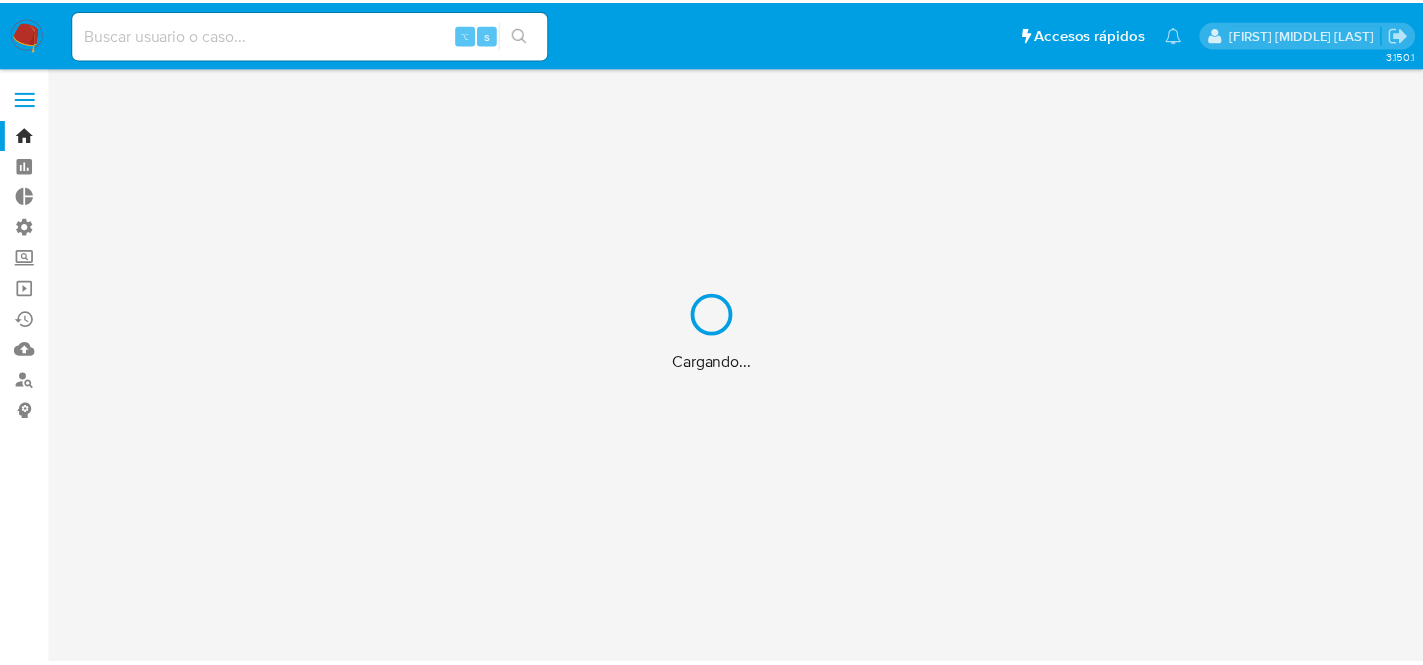 scroll, scrollTop: 0, scrollLeft: 0, axis: both 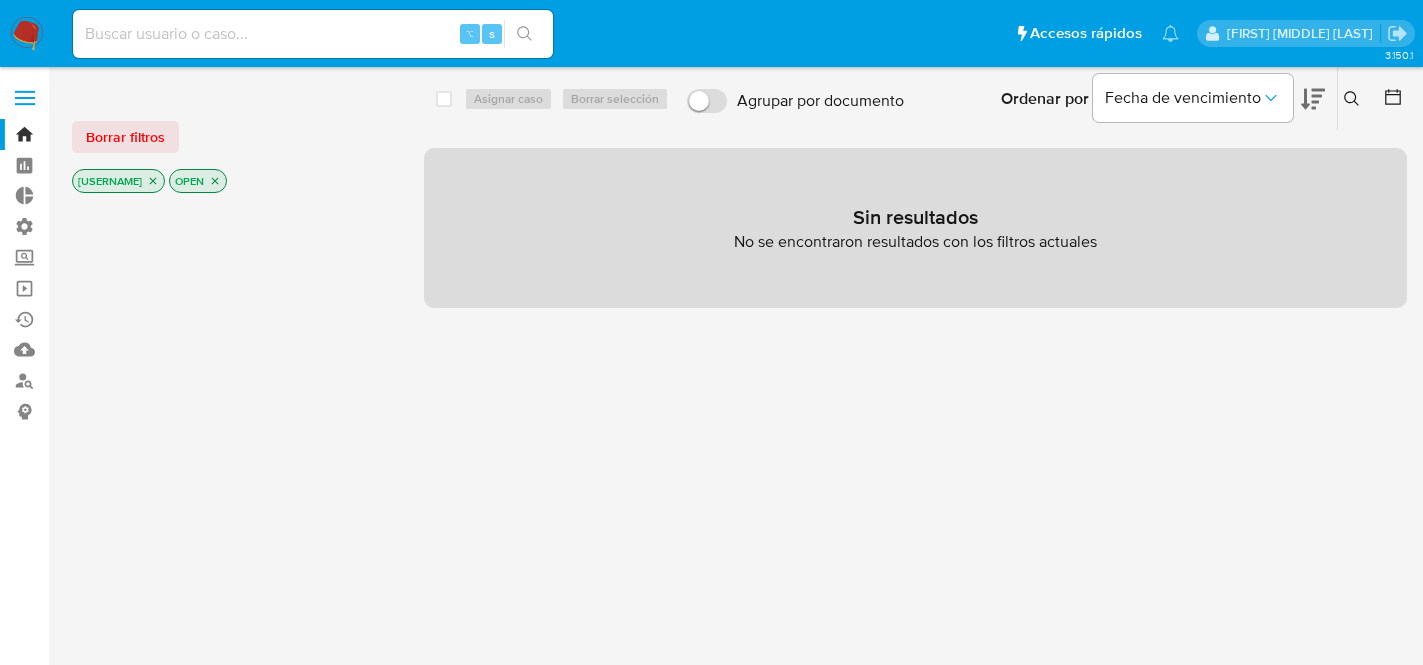 click on "cecperez OPEN" at bounding box center [232, 183] 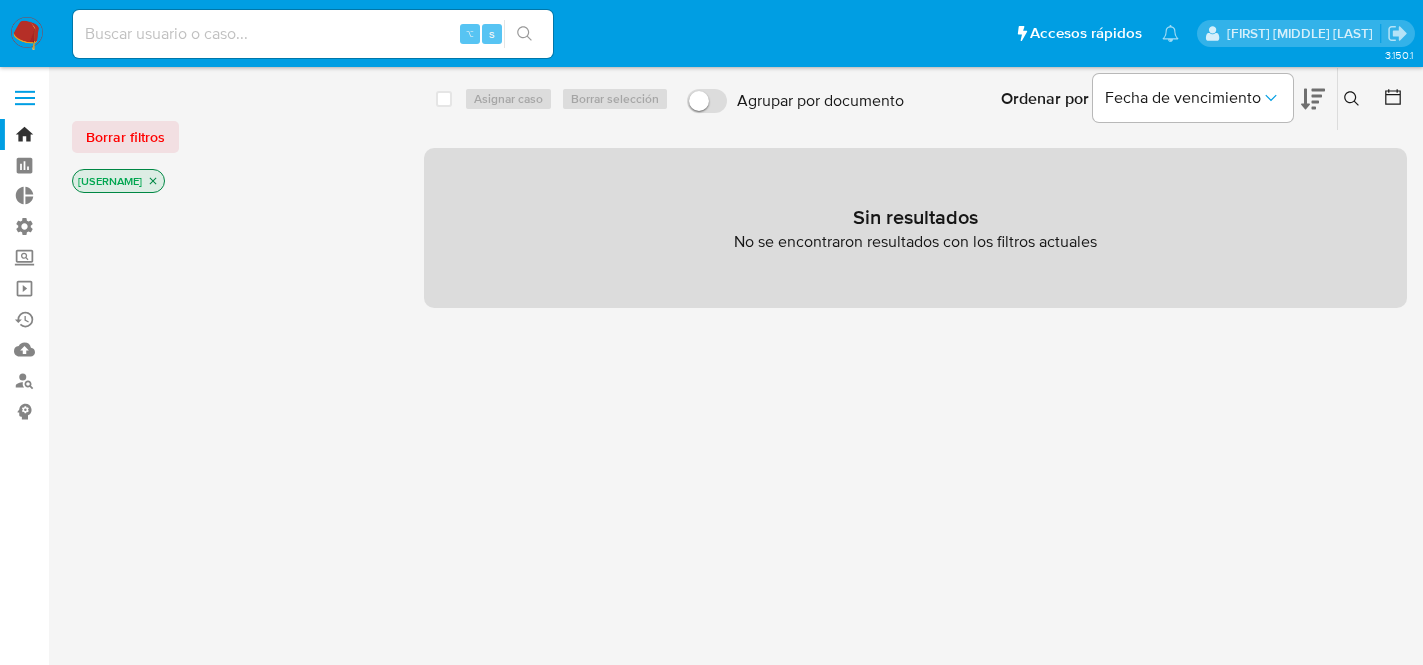 click 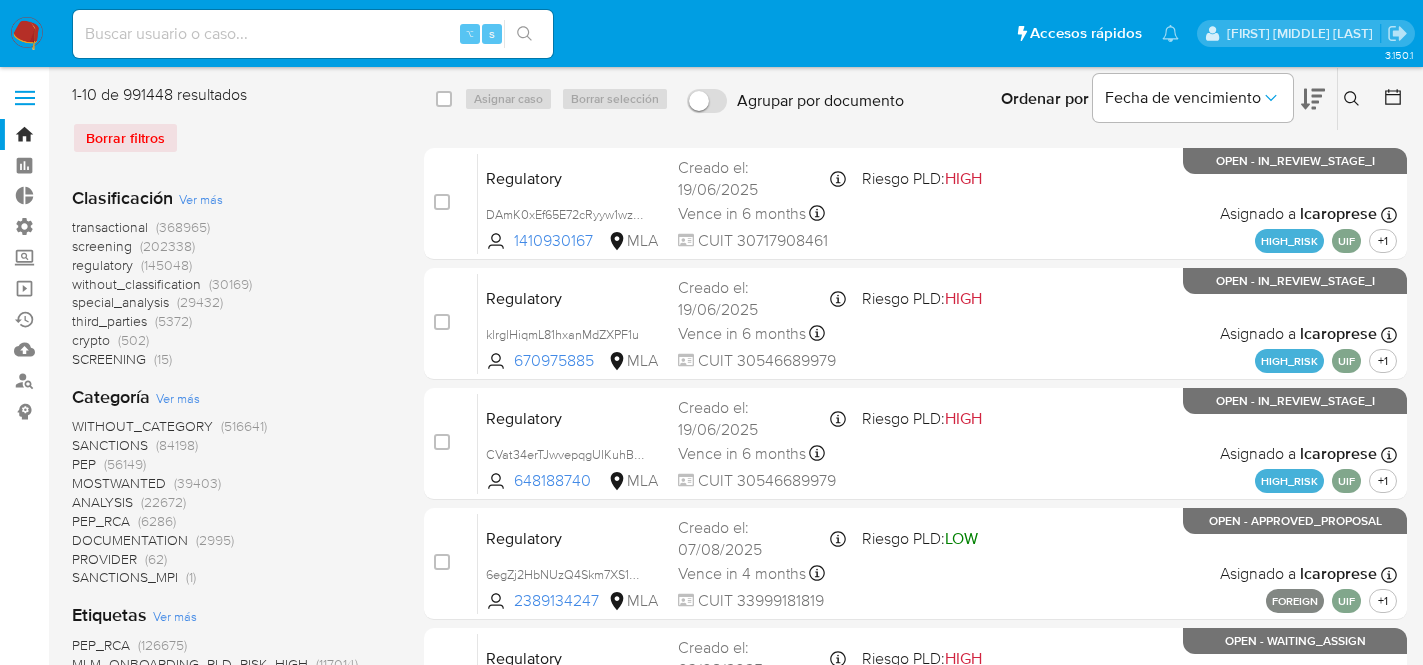 click on "Borrar filtros" at bounding box center (232, 138) 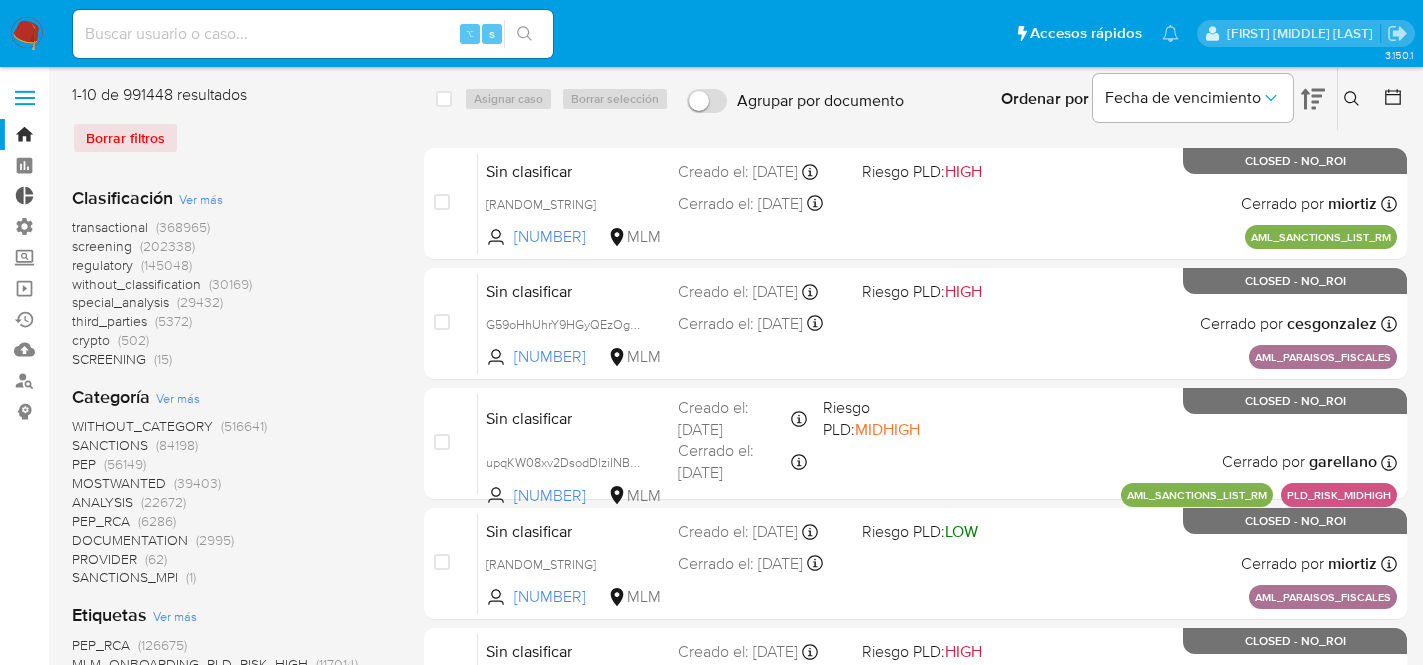 click on "Tablero Externo" at bounding box center (119, 196) 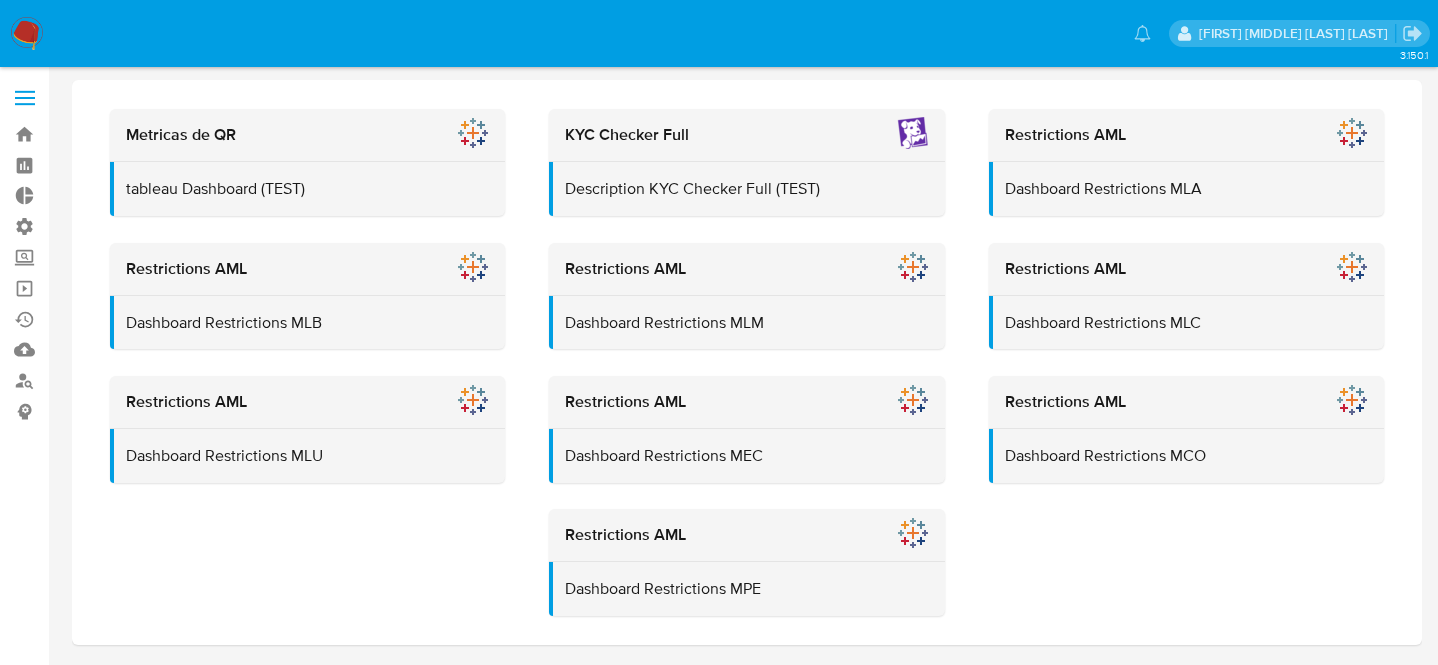 scroll, scrollTop: 0, scrollLeft: 0, axis: both 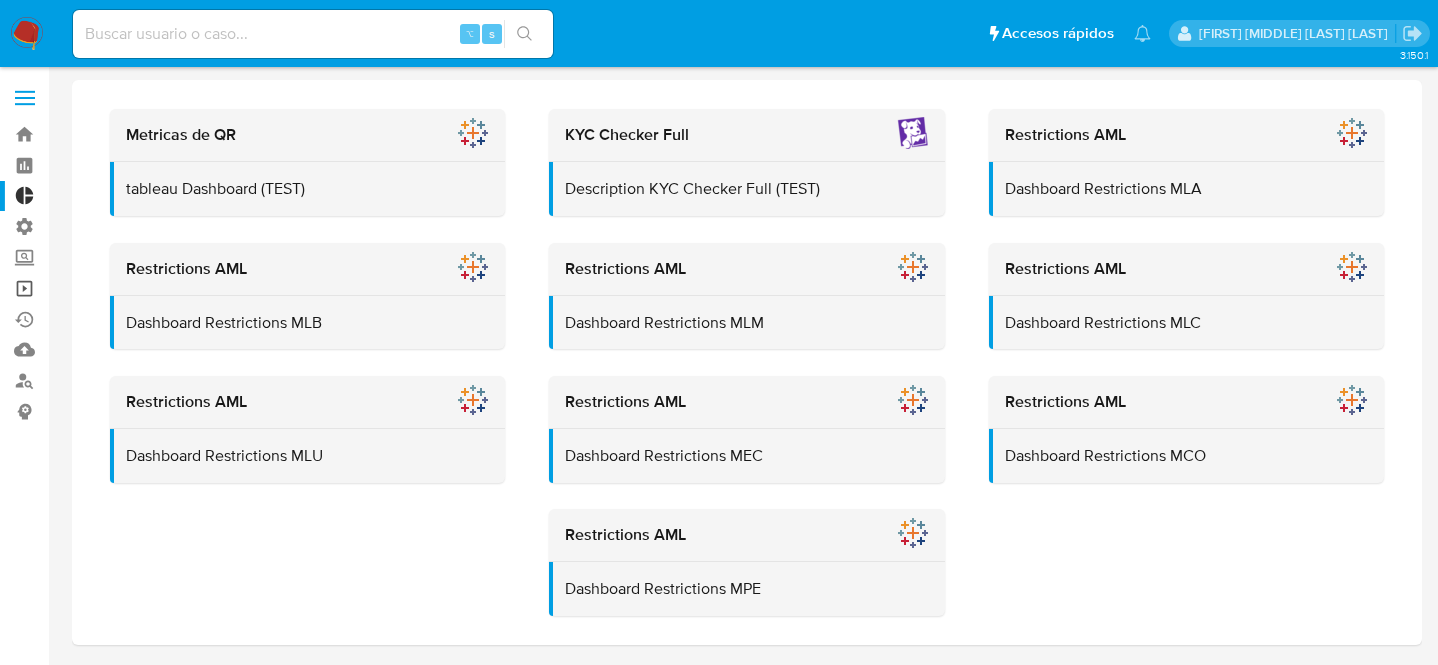 click on "Operaciones masivas" at bounding box center [119, 288] 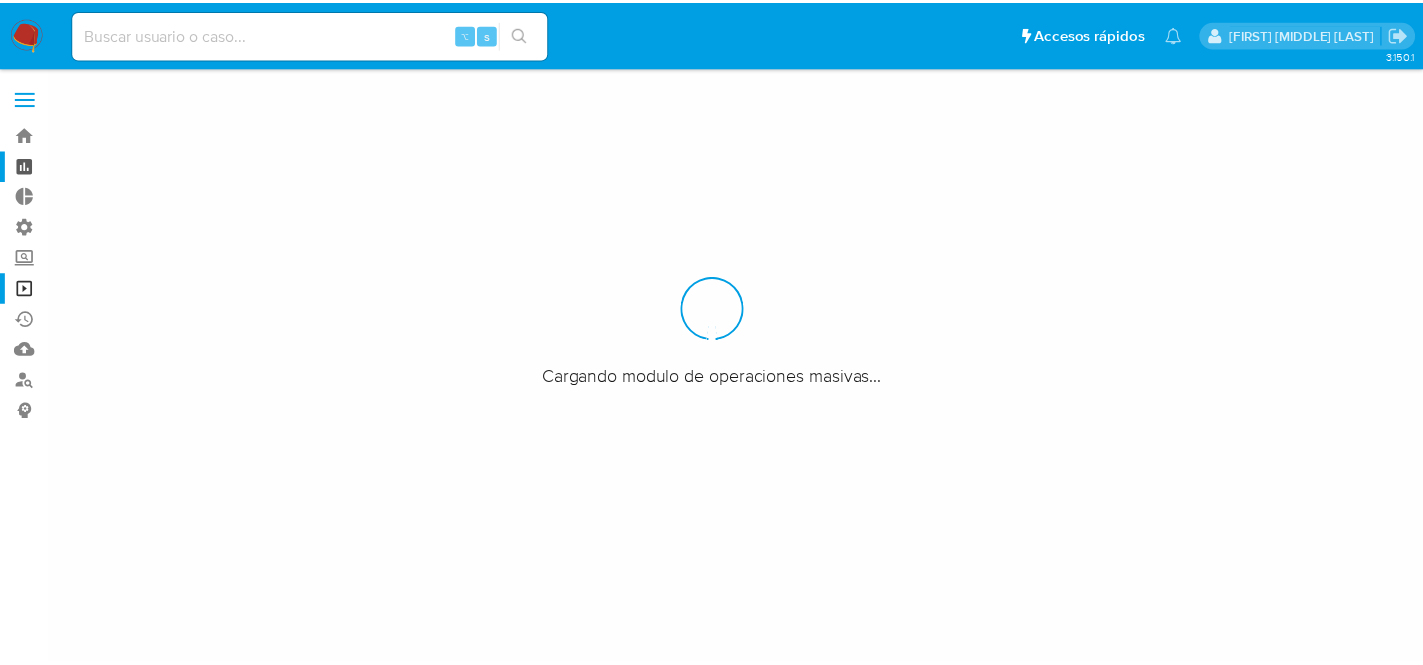 scroll, scrollTop: 0, scrollLeft: 0, axis: both 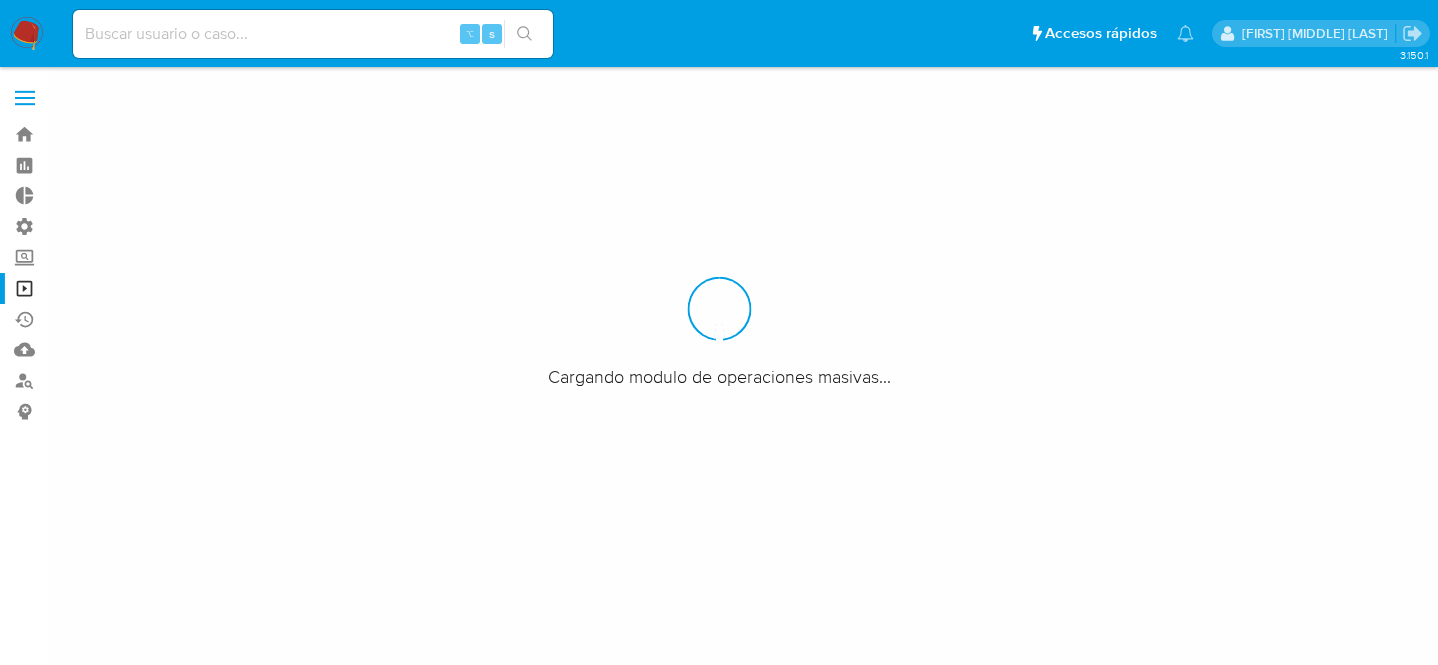 click at bounding box center [25, 98] 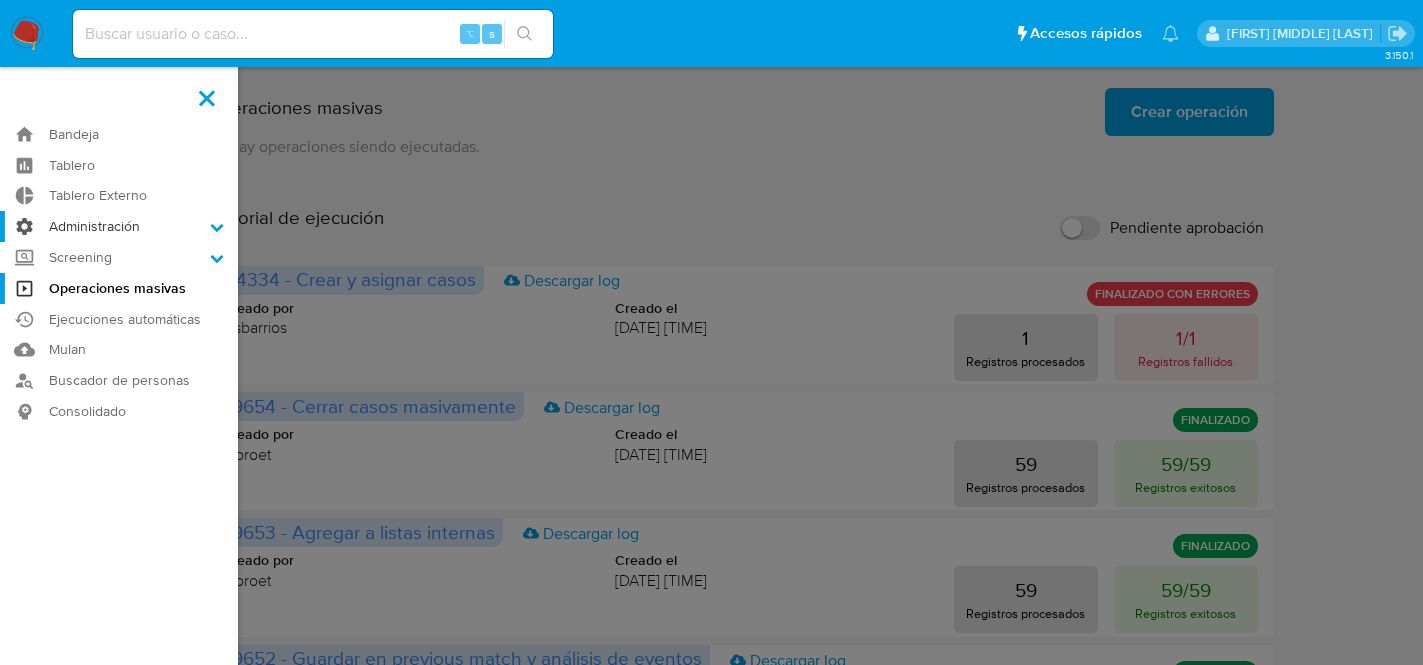 click on "Administración" at bounding box center [119, 226] 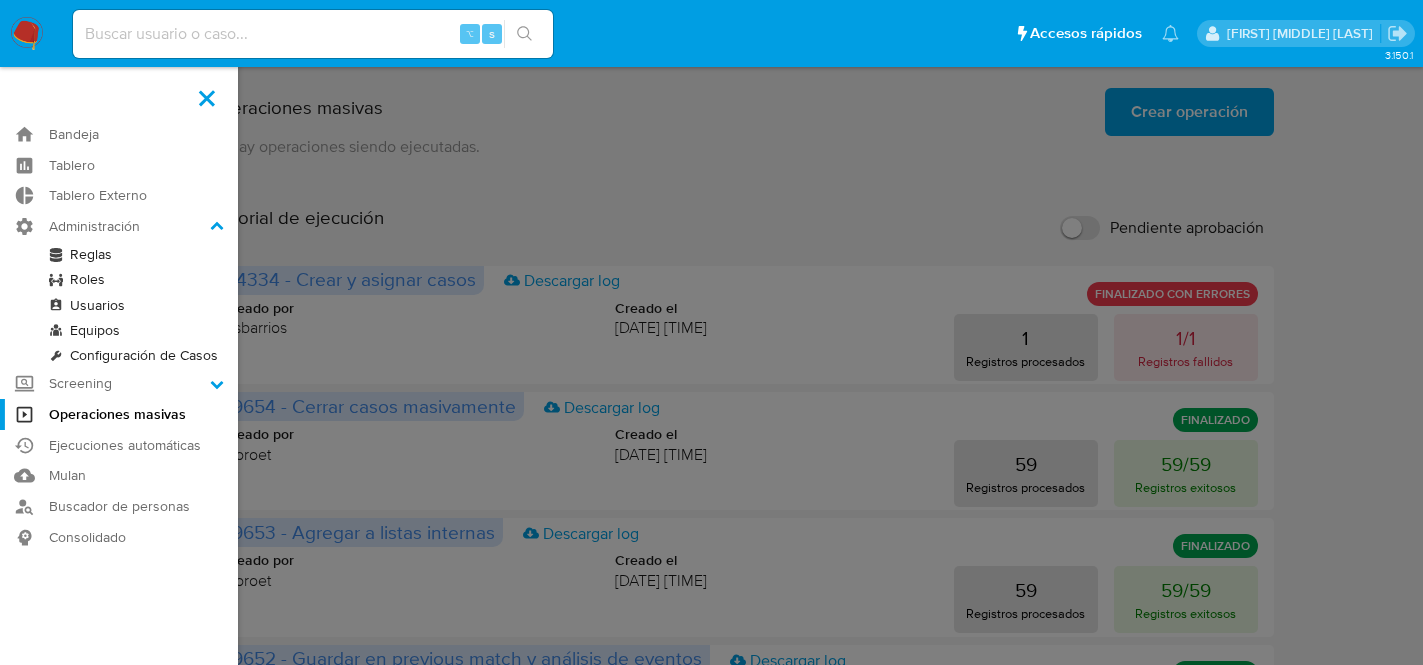 click on "Usuarios" at bounding box center [119, 305] 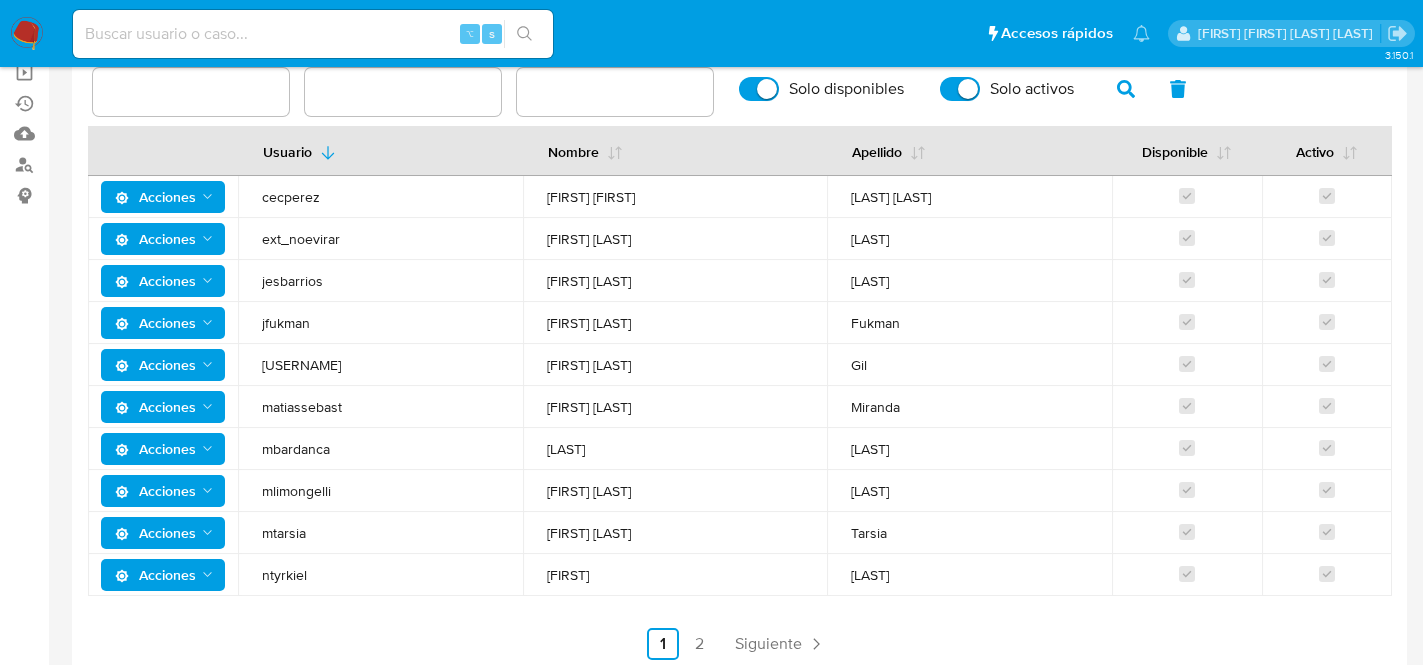 scroll, scrollTop: 238, scrollLeft: 0, axis: vertical 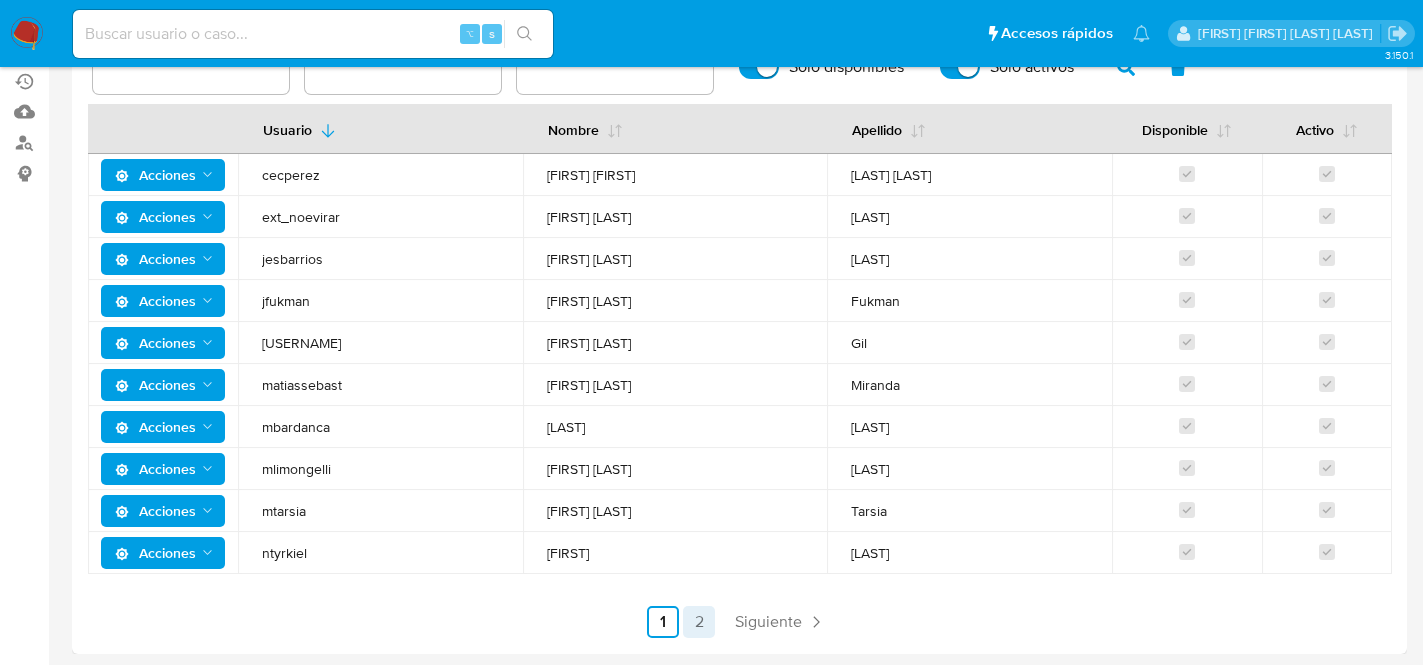 click on "2" at bounding box center (699, 622) 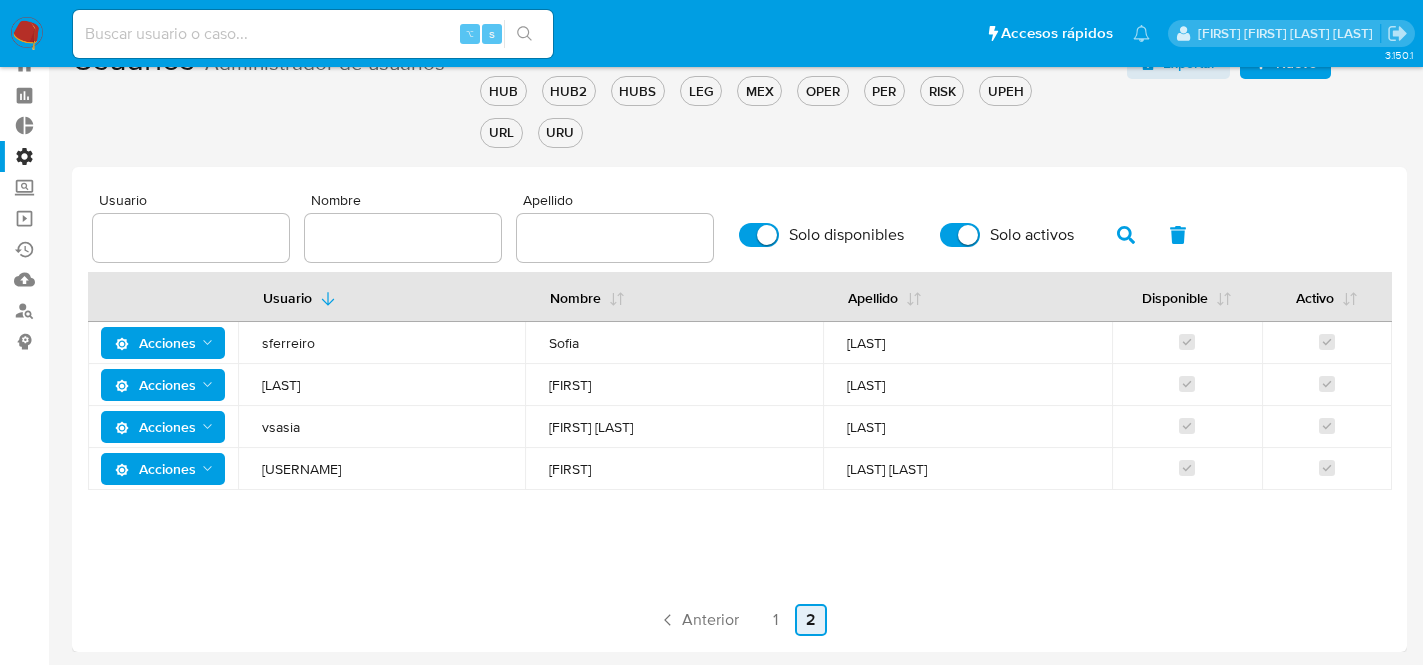 scroll, scrollTop: 68, scrollLeft: 0, axis: vertical 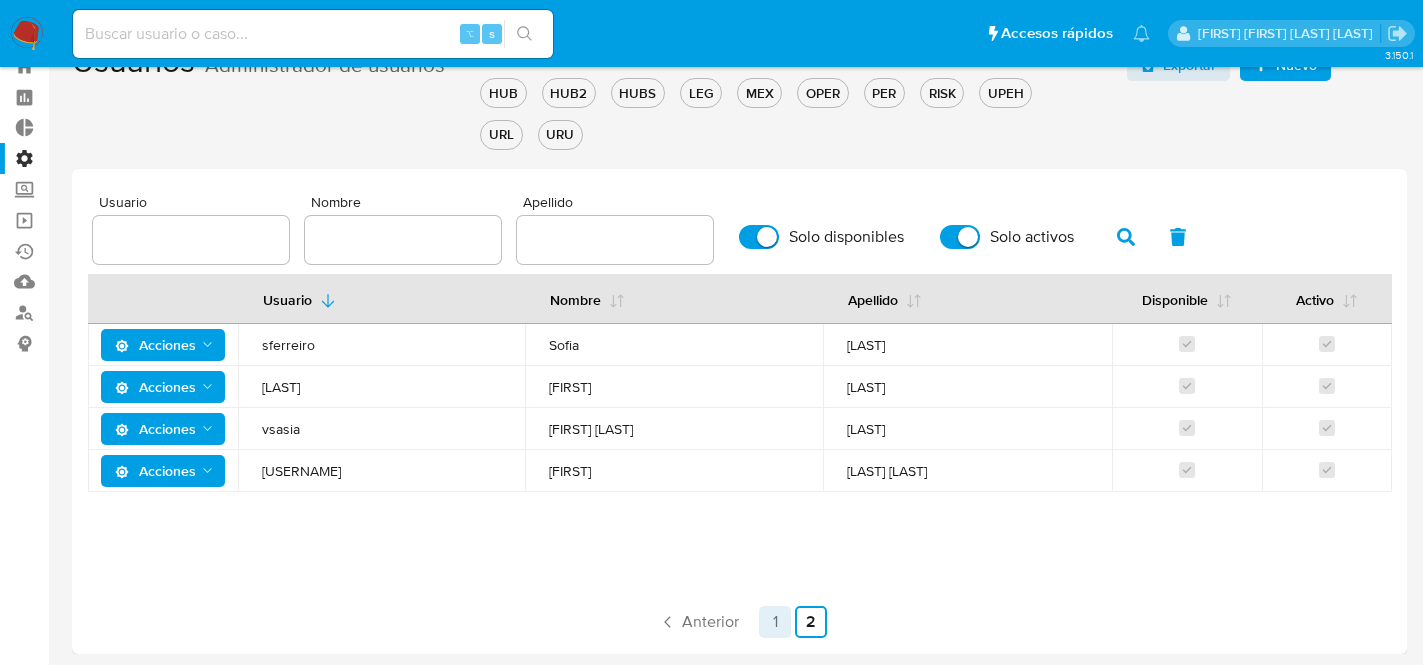 click on "1" at bounding box center [775, 622] 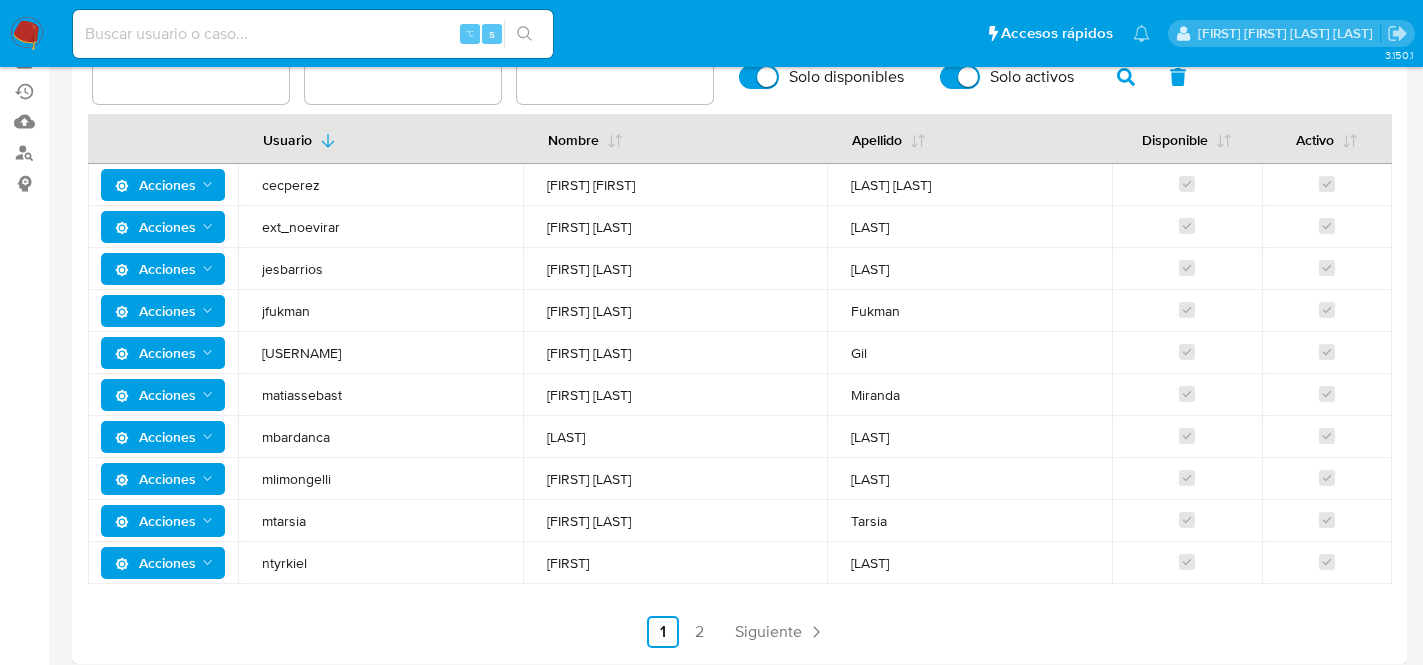 scroll, scrollTop: 238, scrollLeft: 0, axis: vertical 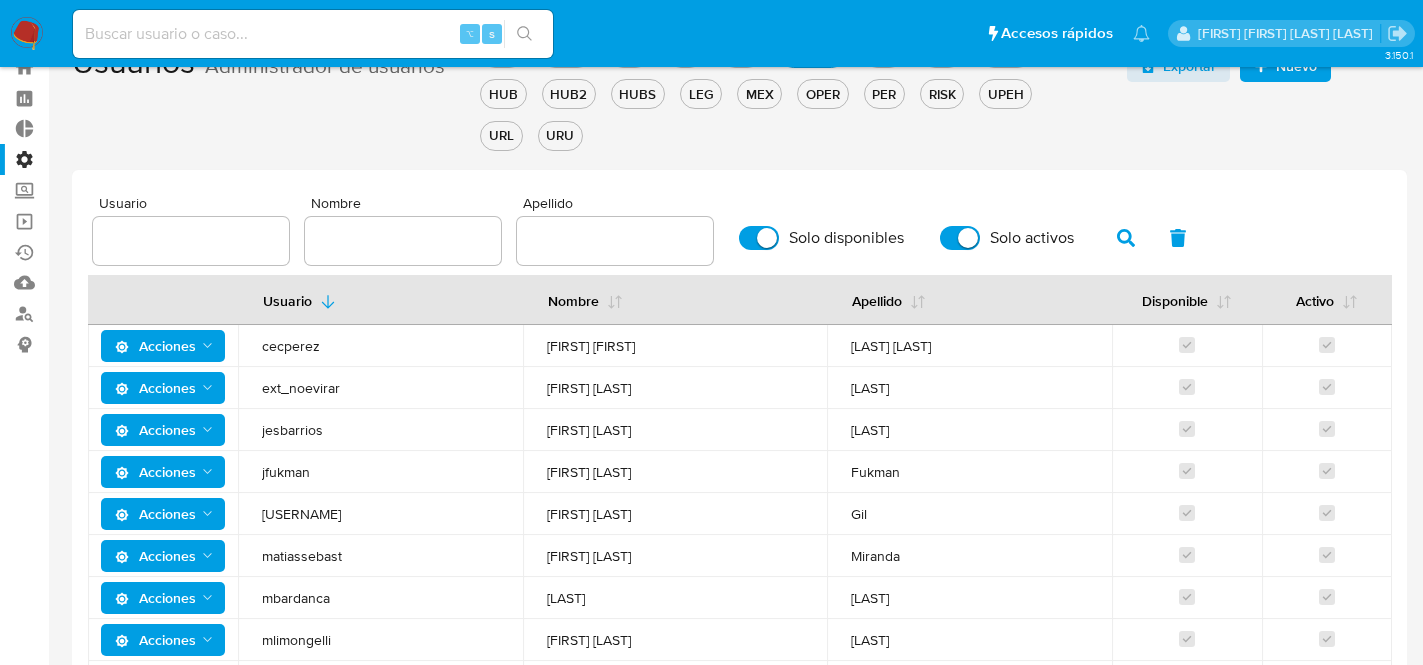 click on "Usuario Nombre Apellido Solo disponibles Solo activos Usuario Nombre Apellido Disponible Activo Acciones [USERNAME] [FIRST] [FIRST] [LAST] [LAST] Acciones ext_noevirar [FIRST] [LAST] [LAST] Acciones jesbarrios [FIRST] [LAST] [LAST] Acciones jfukman [FIRST] [LAST] [LAST] Acciones margil [FIRST] [LAST] [LAST] Acciones matiassebast [FIRST] [LAST] [LAST] Acciones mbardanca [FIRST] [LAST] [LAST] Acciones mlimongelli [FIRST] [LAST] [LAST] Acciones mtarsia [FIRST] [LAST] [LAST] Acciones ntyrkiel [FIRST] [LAST] Anterior 1 2 Siguiente" at bounding box center (739, 502) 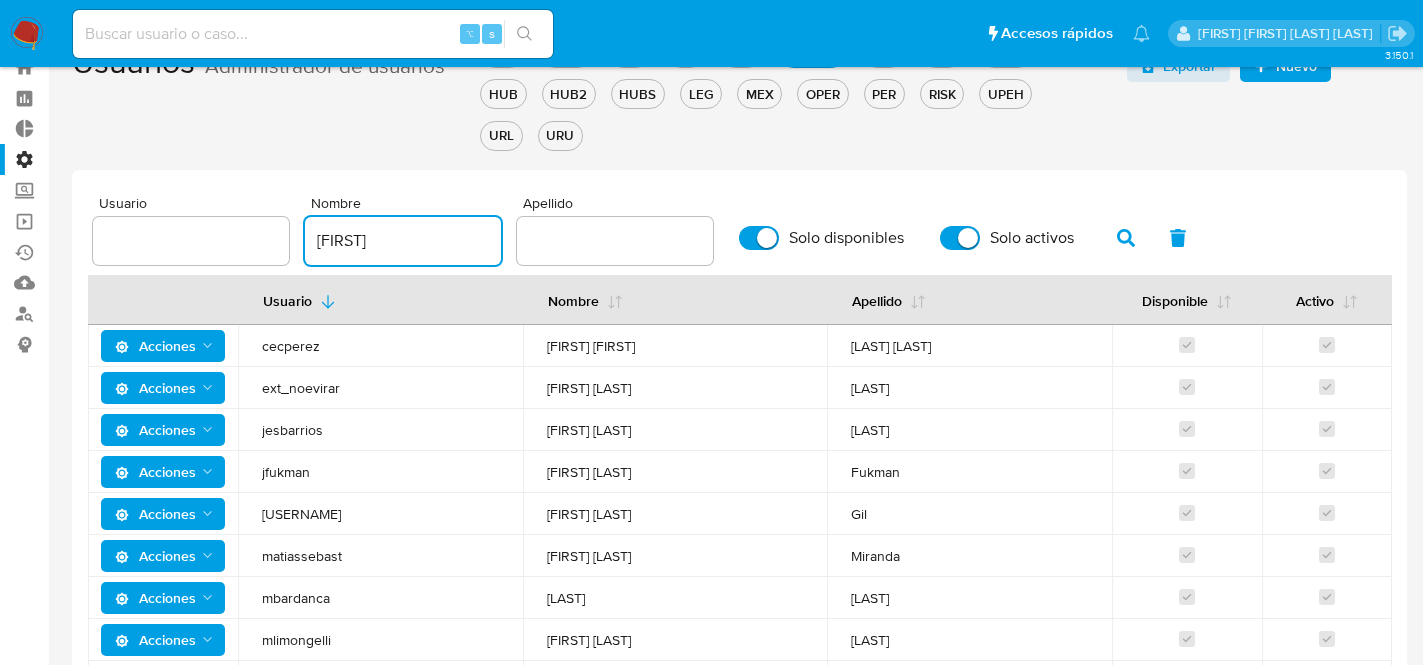 type on "[FIRST]" 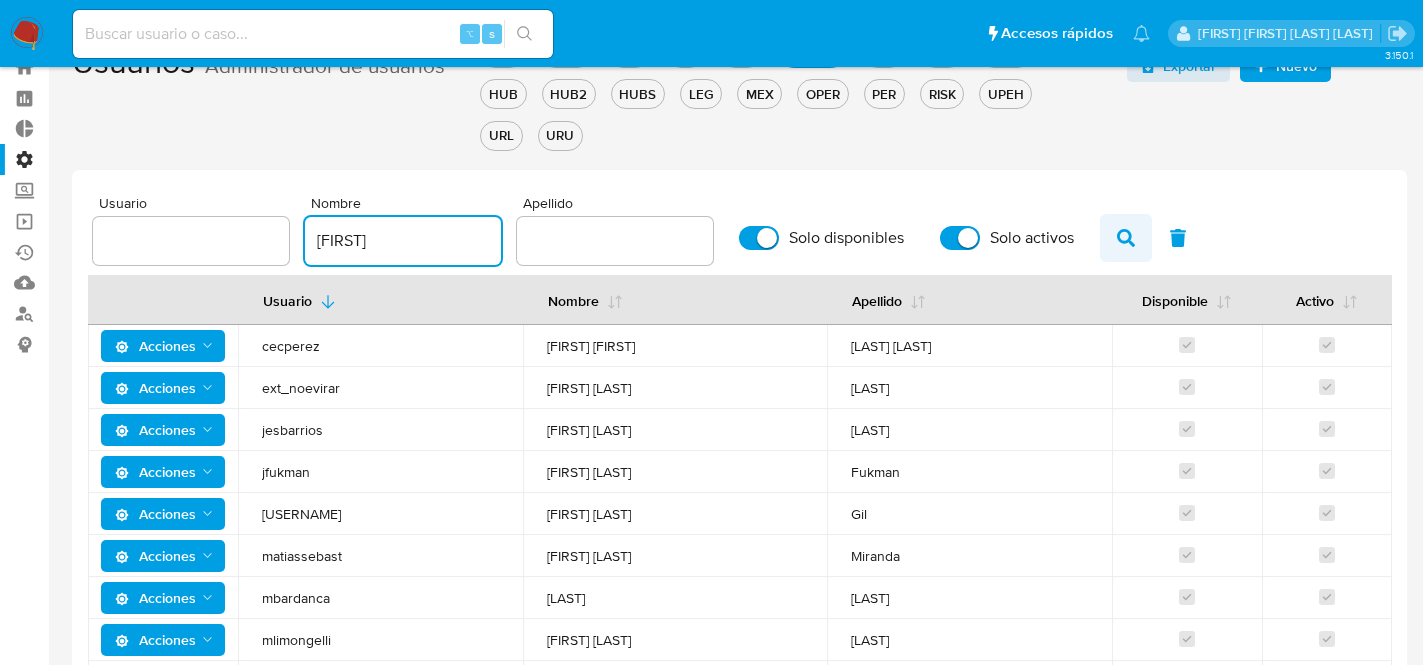 click 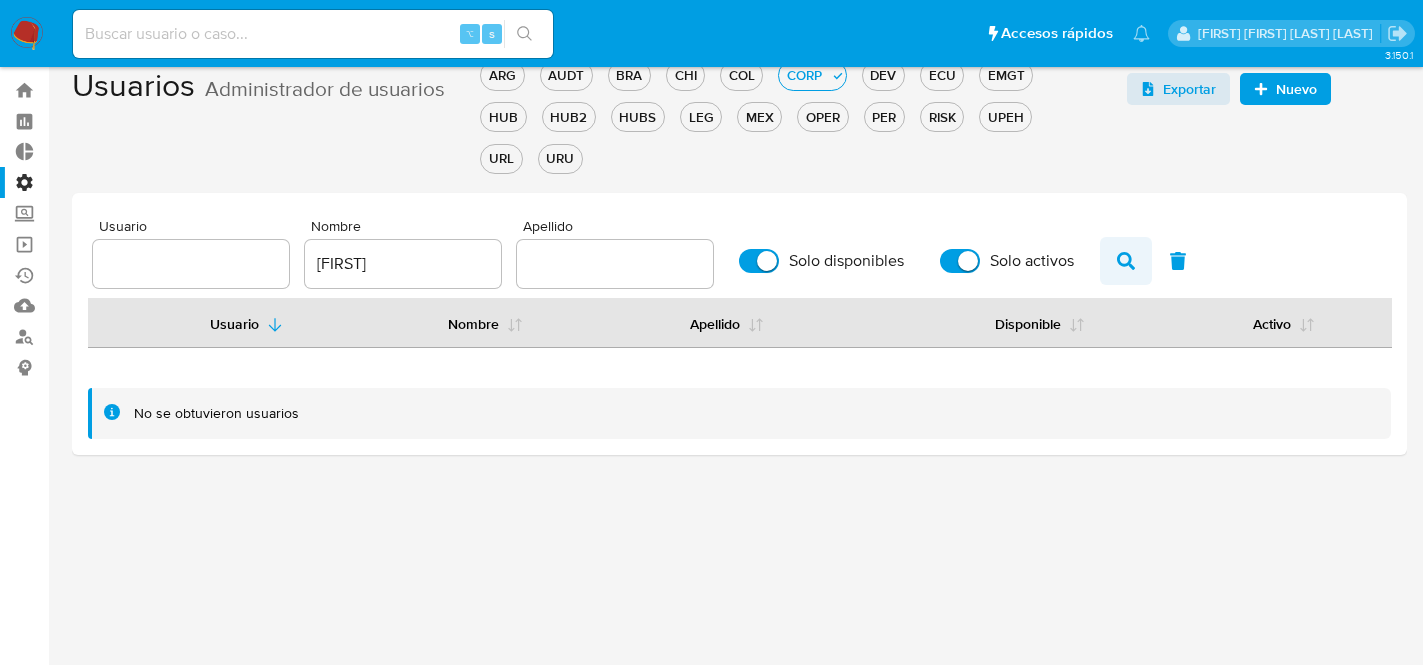 scroll, scrollTop: 44, scrollLeft: 0, axis: vertical 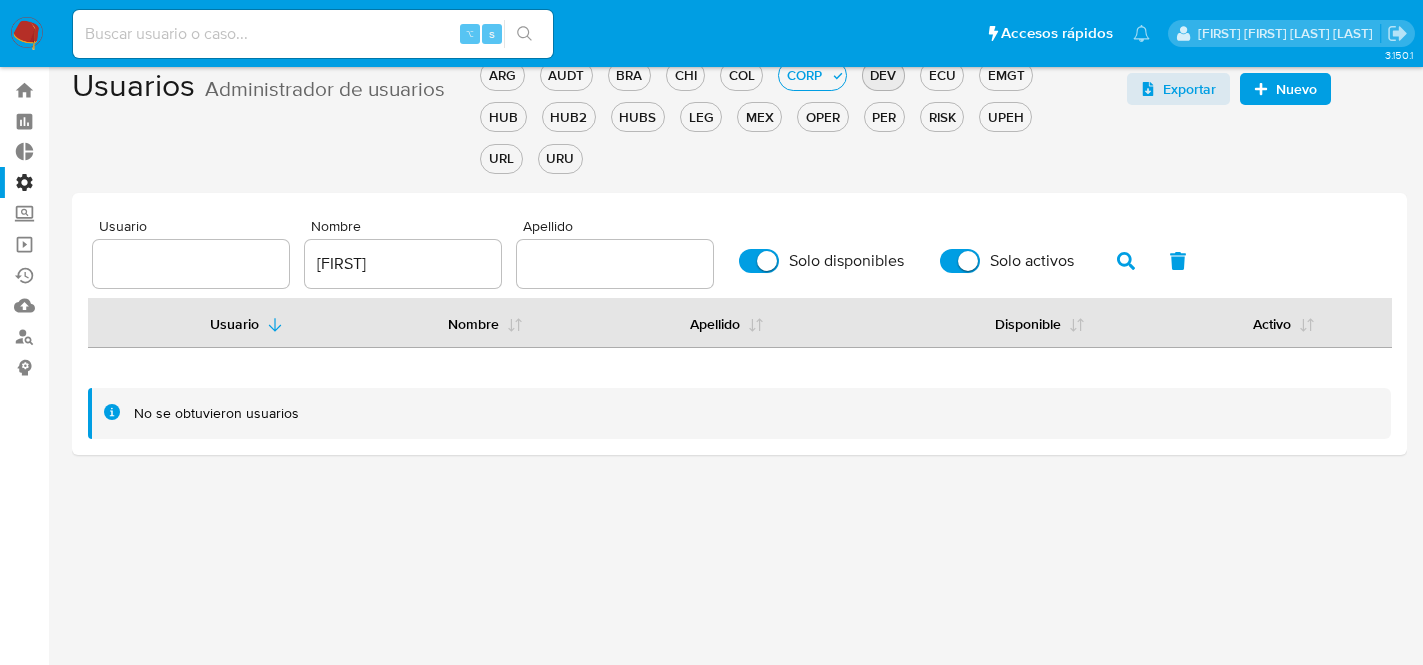 click on "DEV" at bounding box center (883, 75) 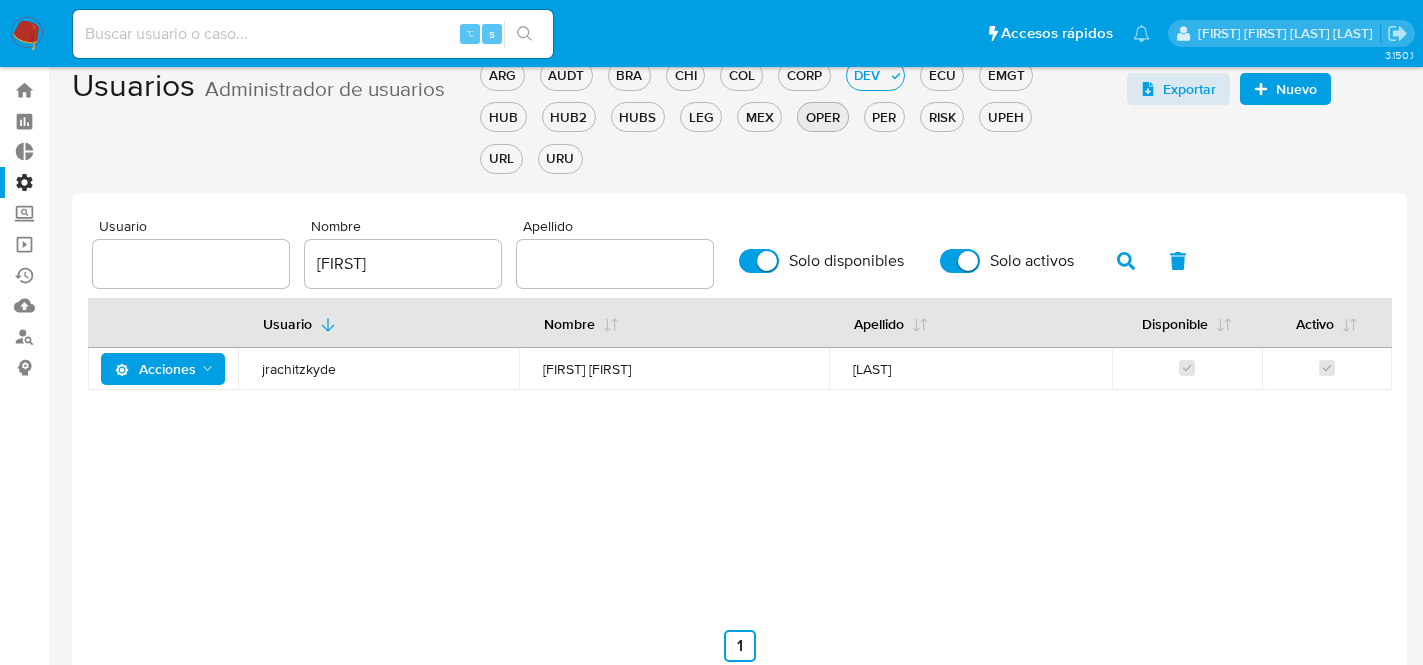 click on "OPER" at bounding box center (822, 117) 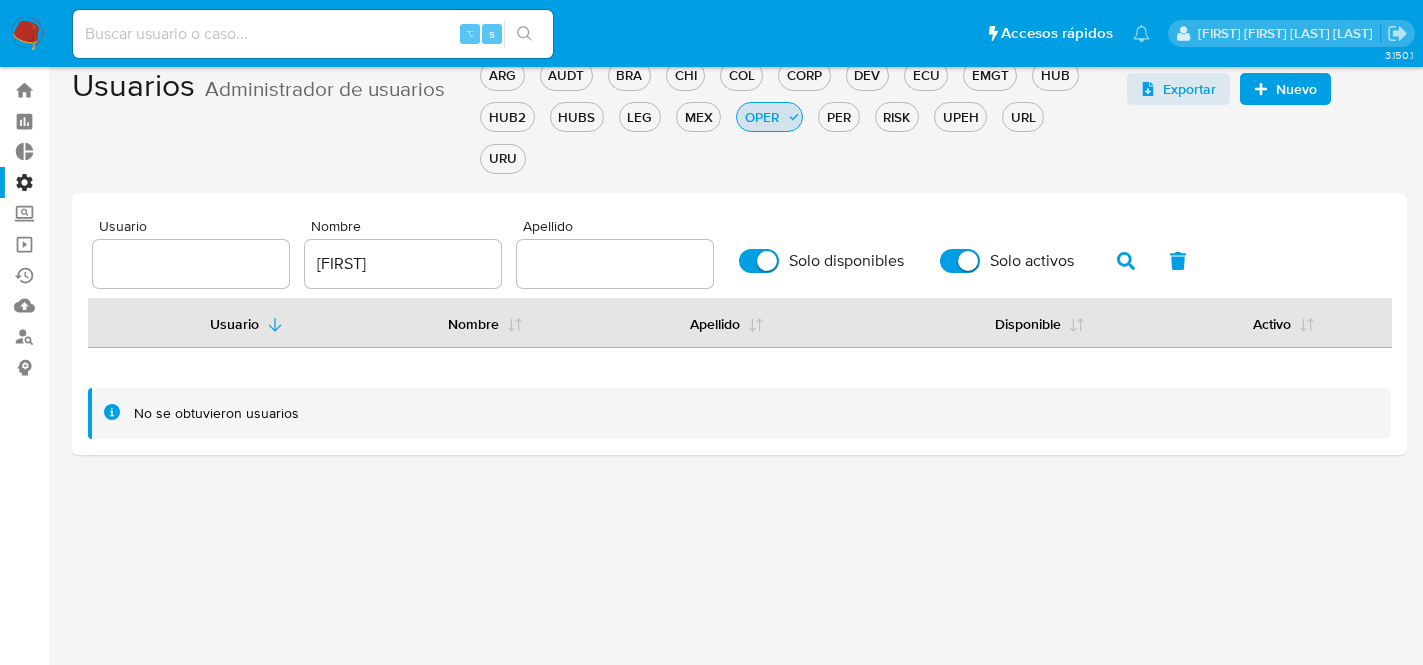 click on "OPER" at bounding box center (761, 117) 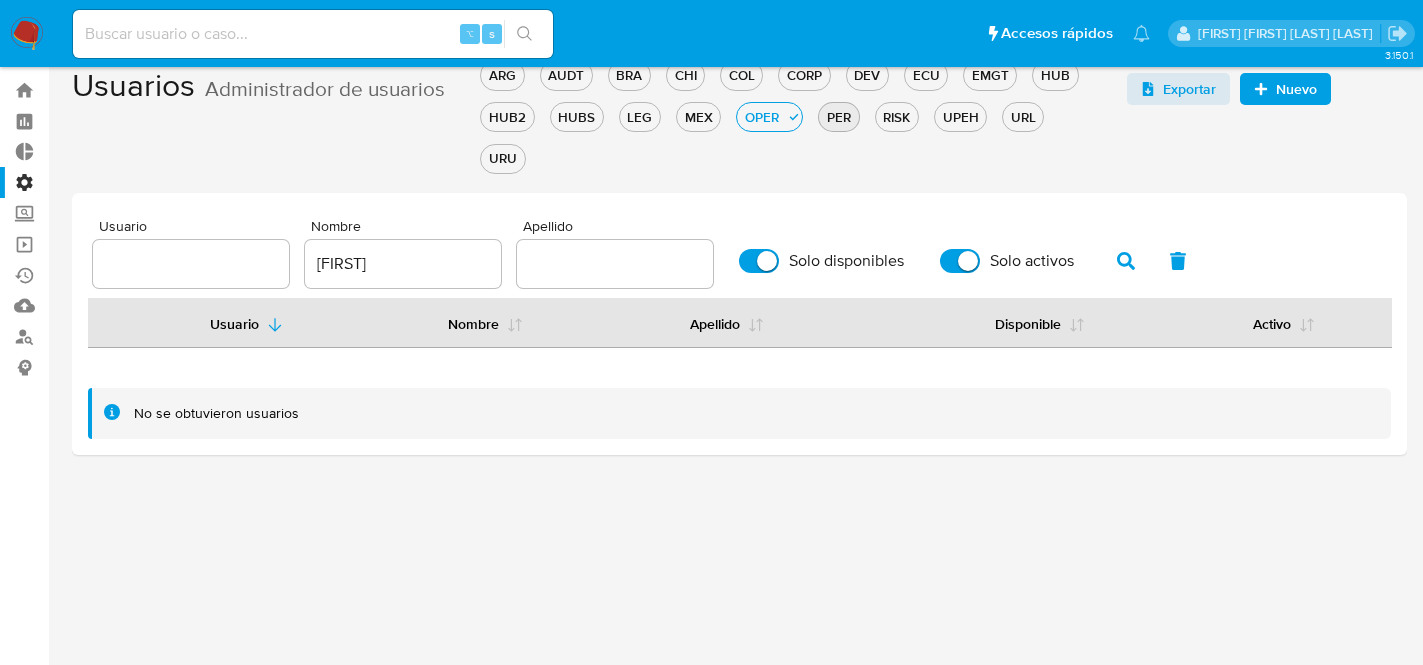 click on "PER" at bounding box center [838, 117] 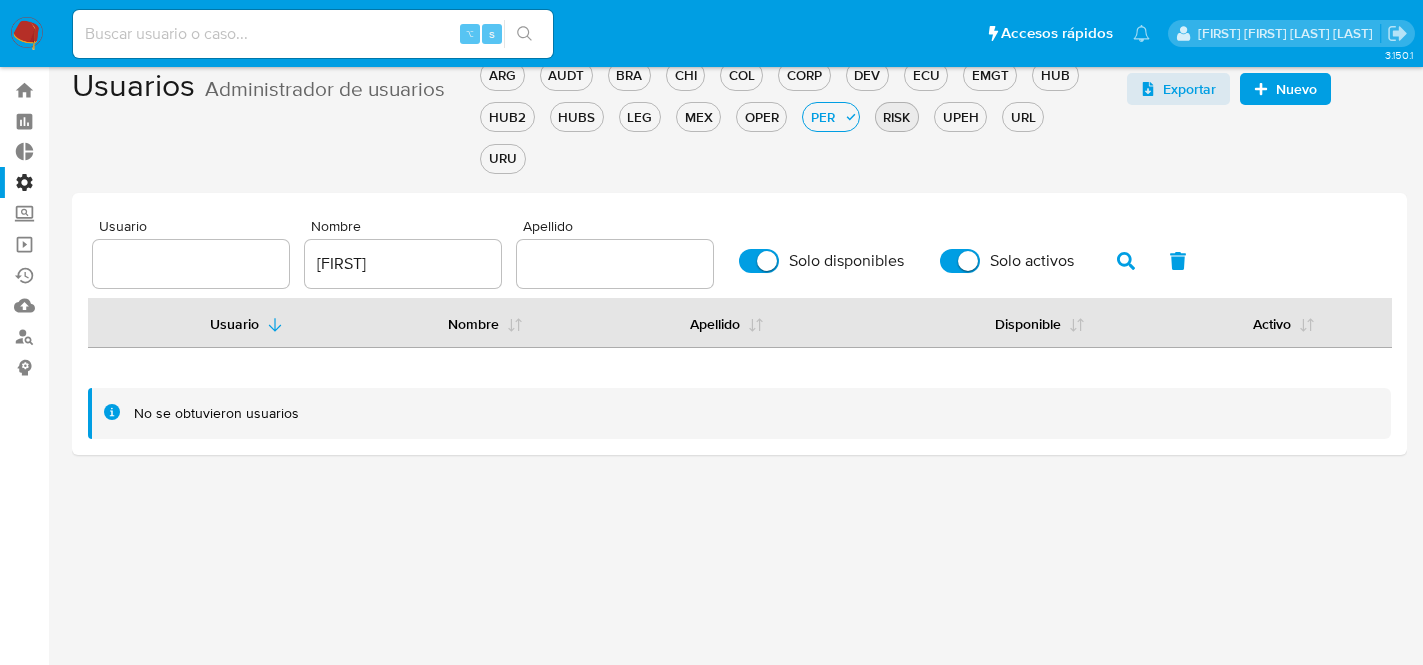 click on "RISK" at bounding box center (897, 117) 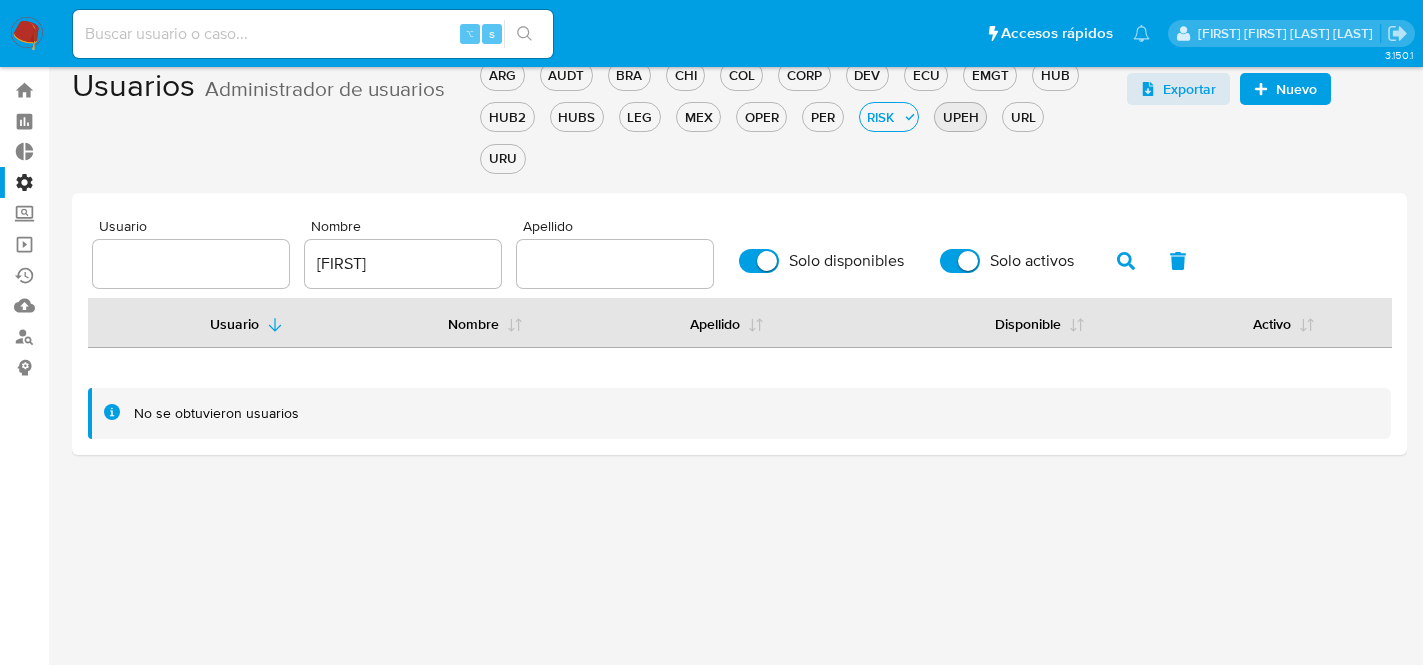 click on "UPEH" at bounding box center (960, 117) 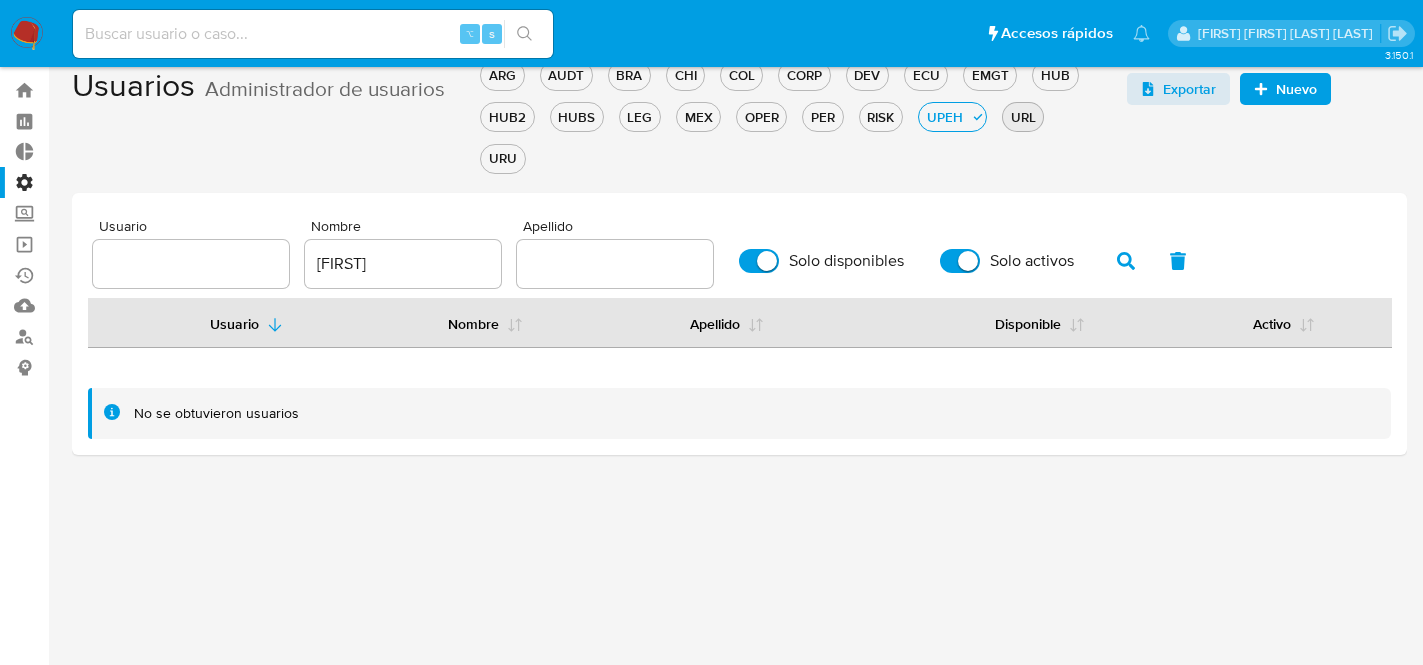 click on "URL" at bounding box center [1023, 117] 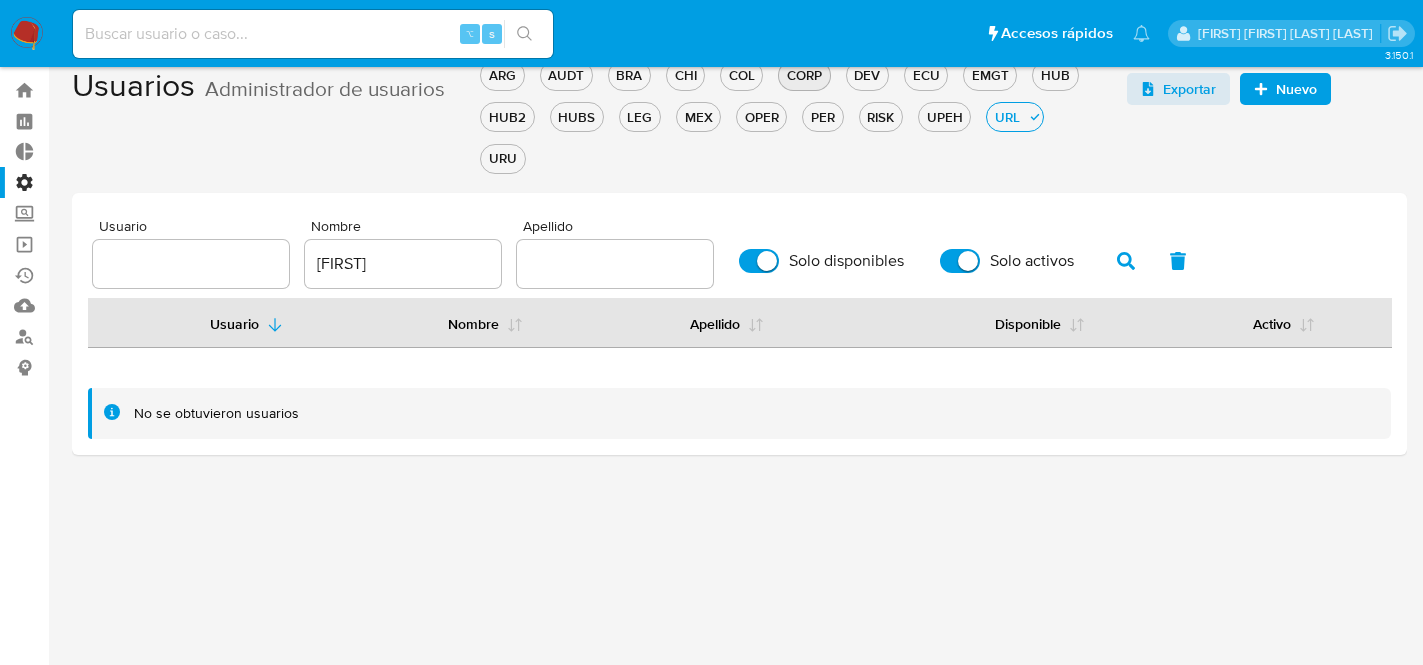 click on "CORP" at bounding box center [804, 75] 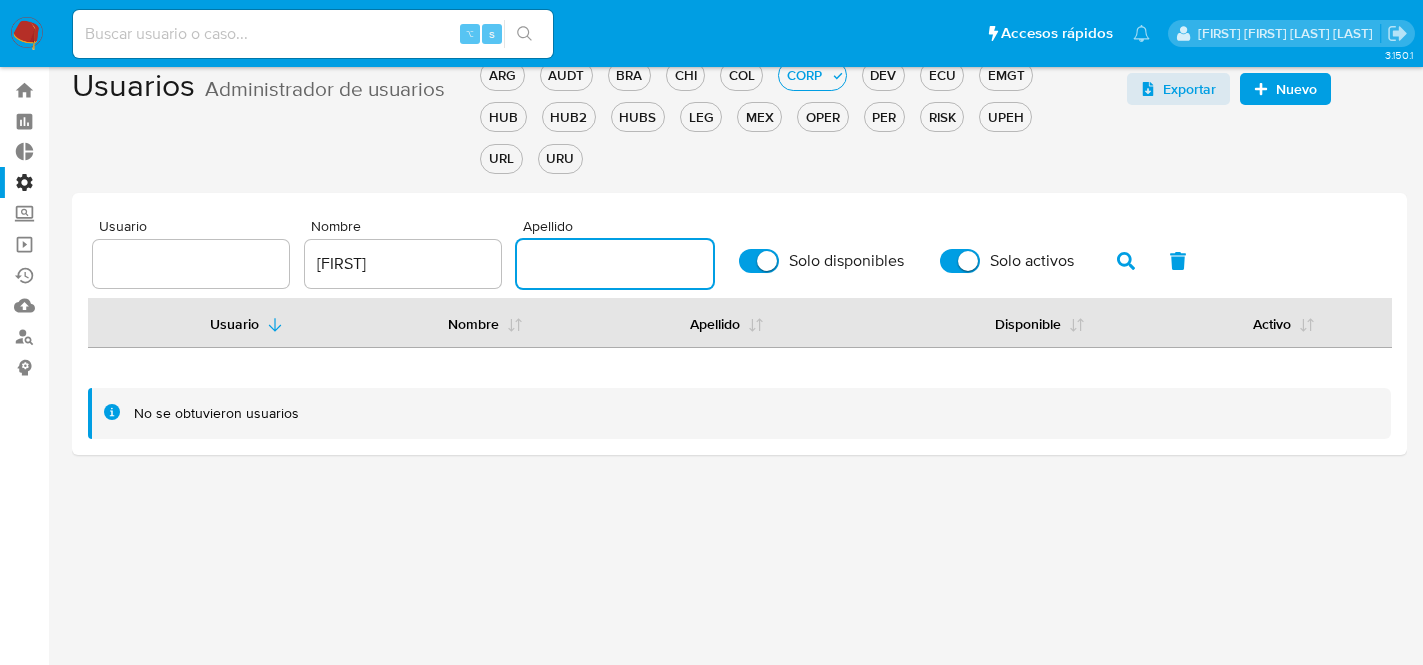 click at bounding box center [615, 264] 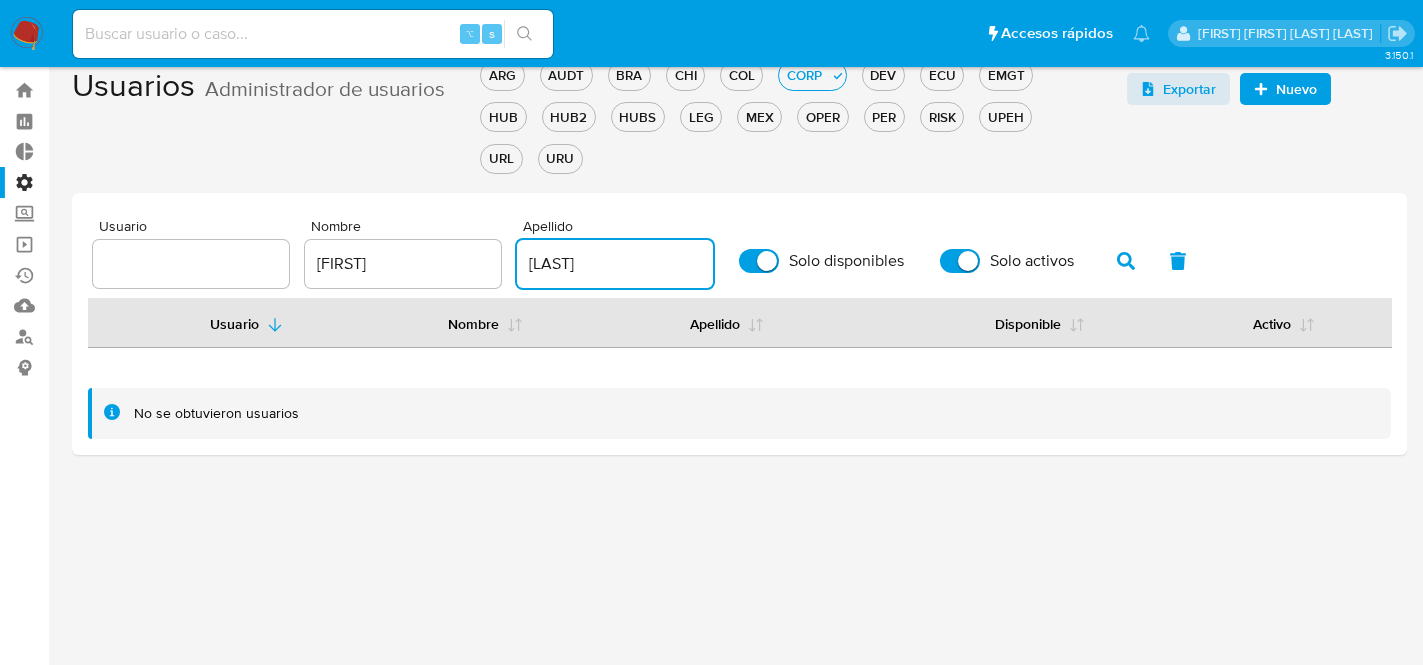type on "[LAST]" 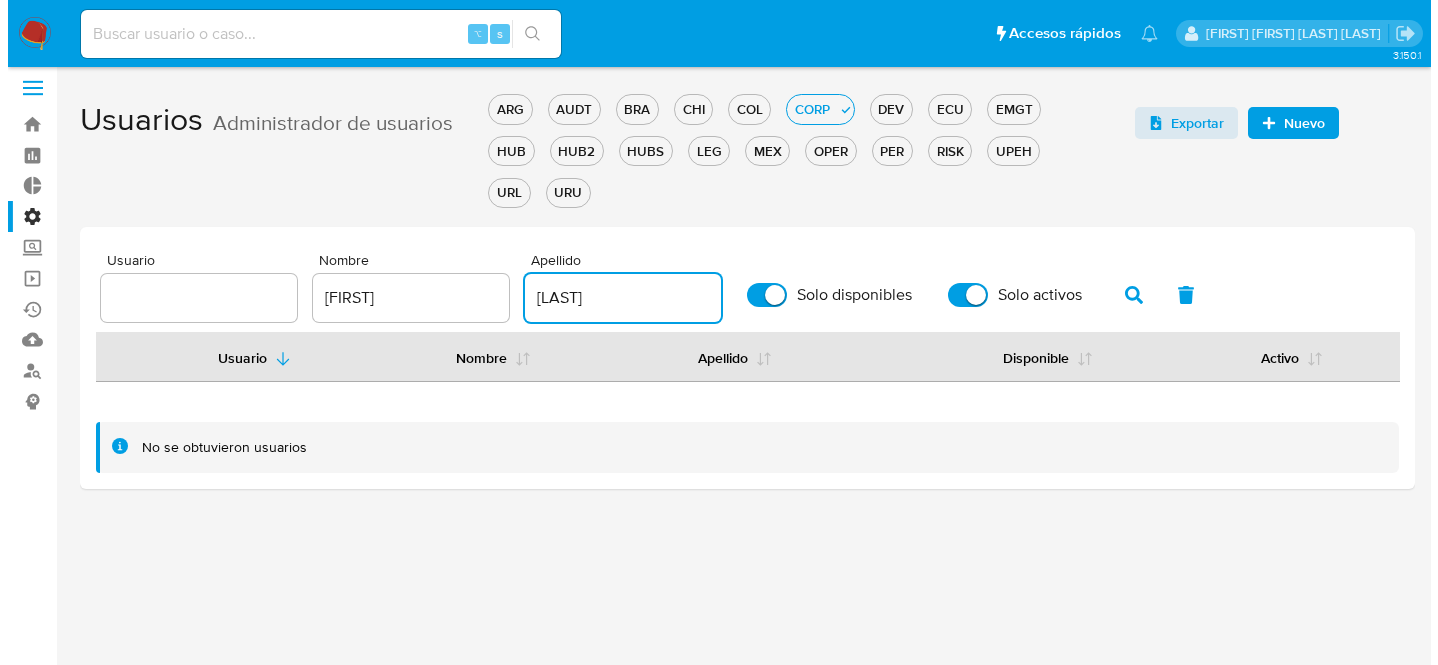 scroll, scrollTop: 0, scrollLeft: 0, axis: both 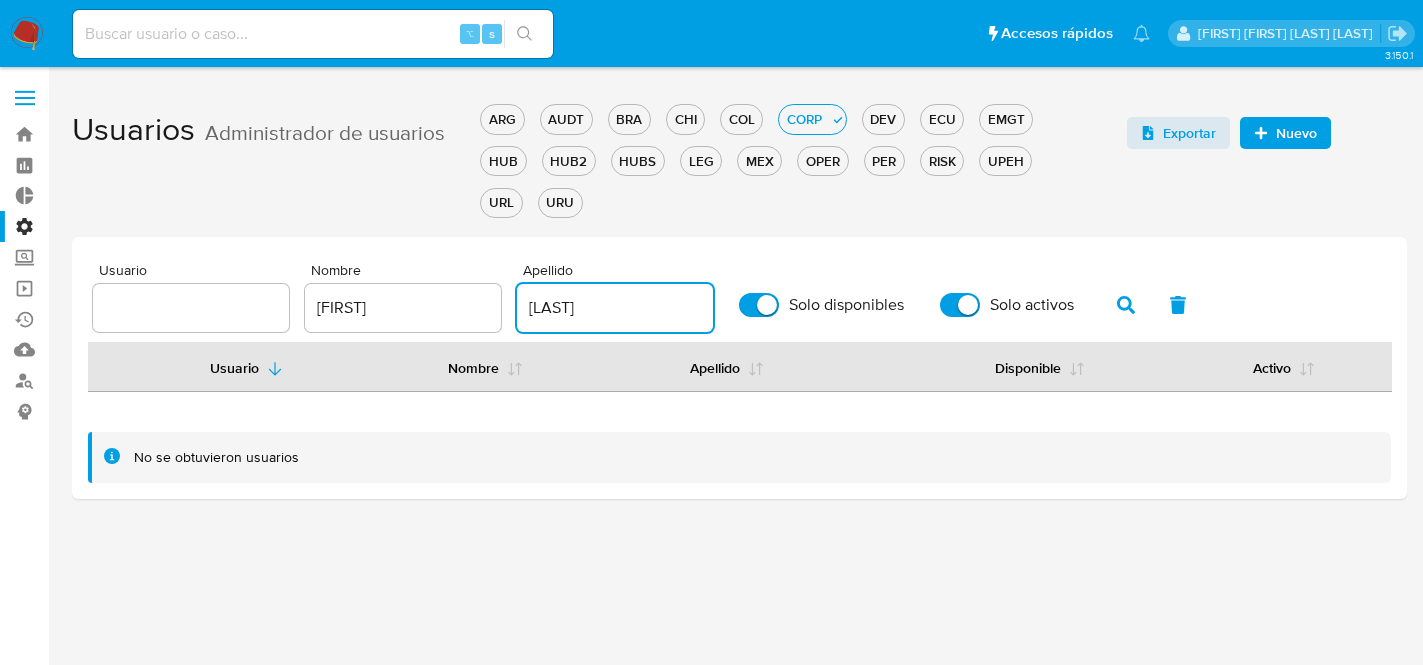 click on "Solo activos" at bounding box center [960, 305] 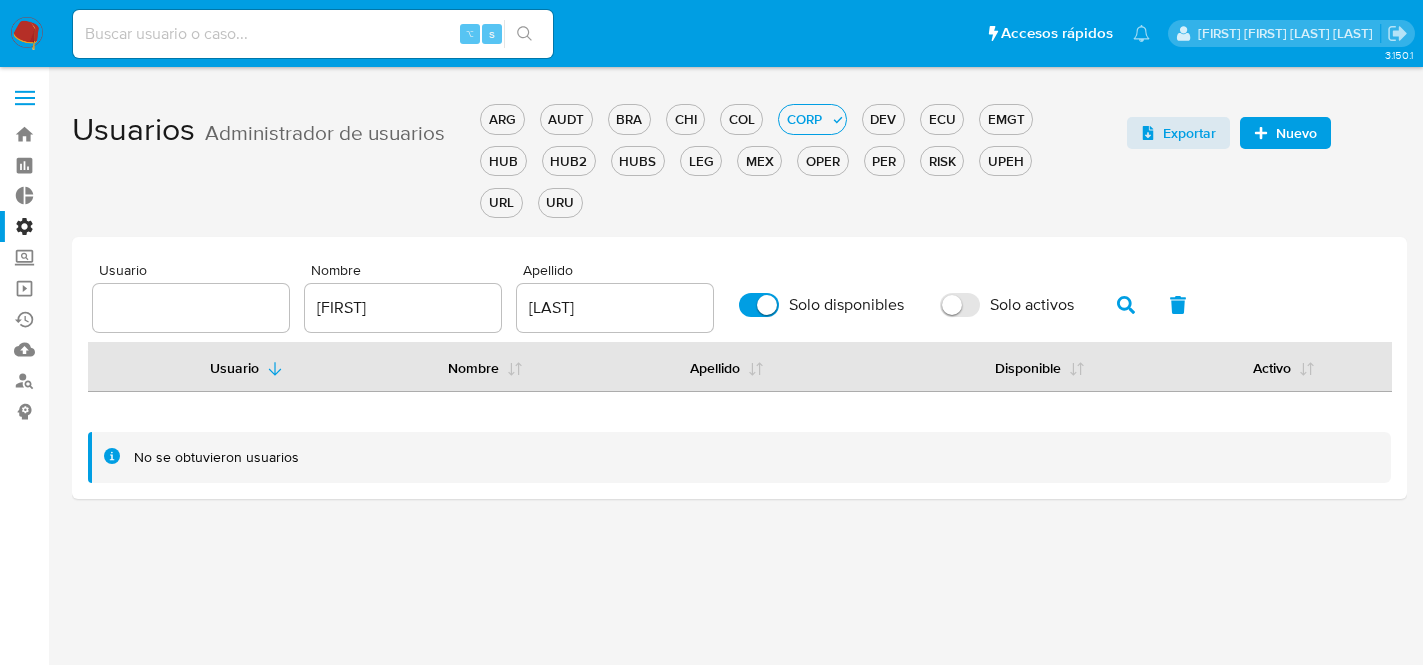 click on "Solo disponibles" at bounding box center [759, 305] 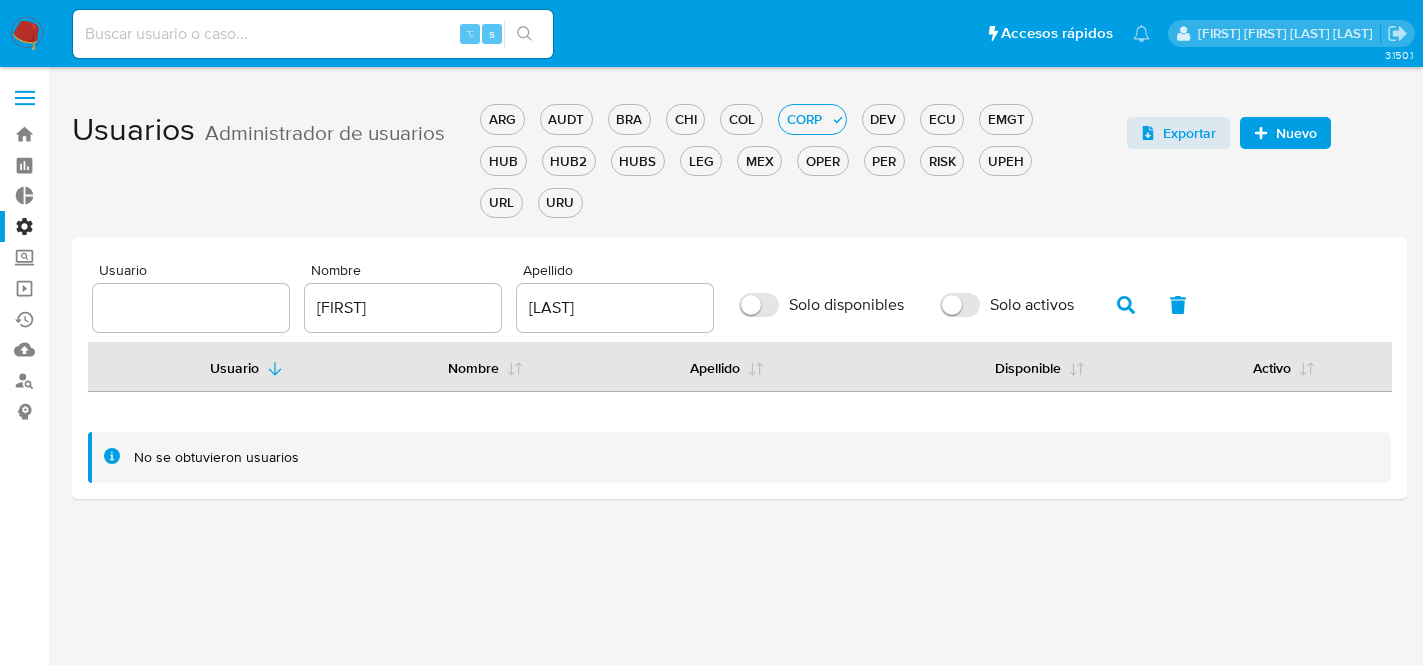 click on "[LAST]" at bounding box center [615, 308] 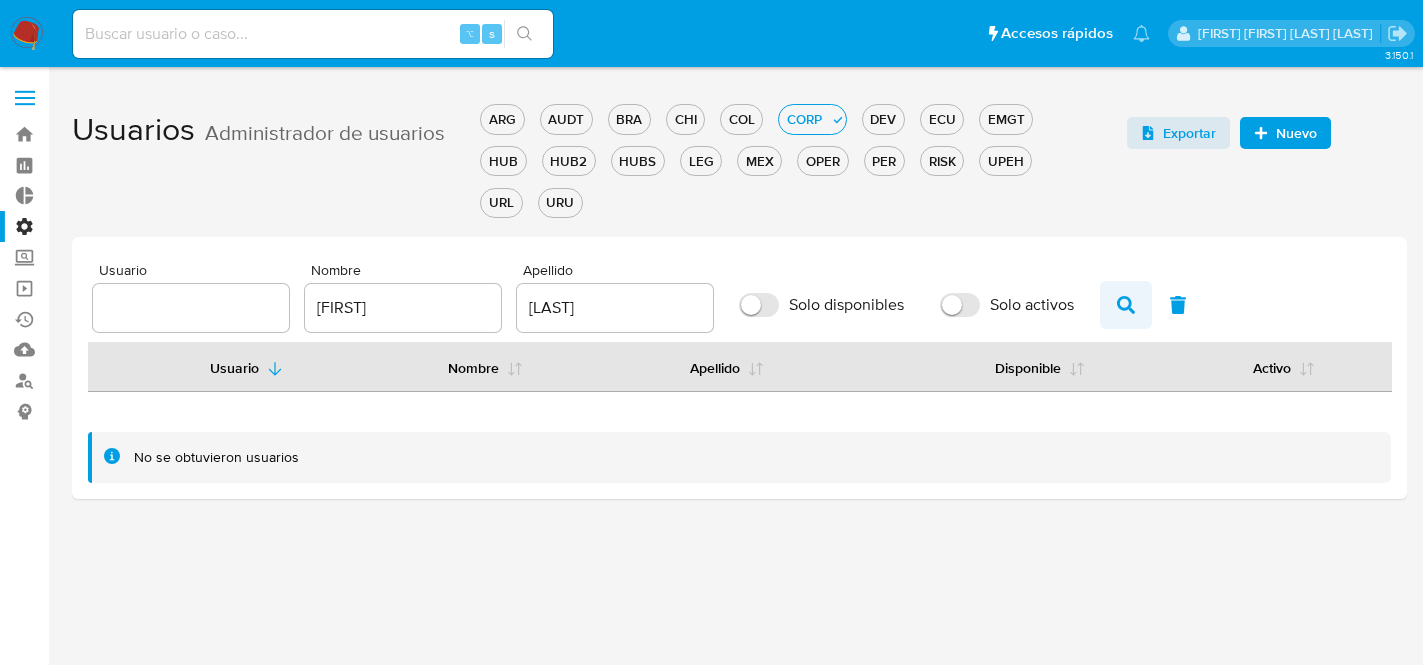 click at bounding box center (1126, 305) 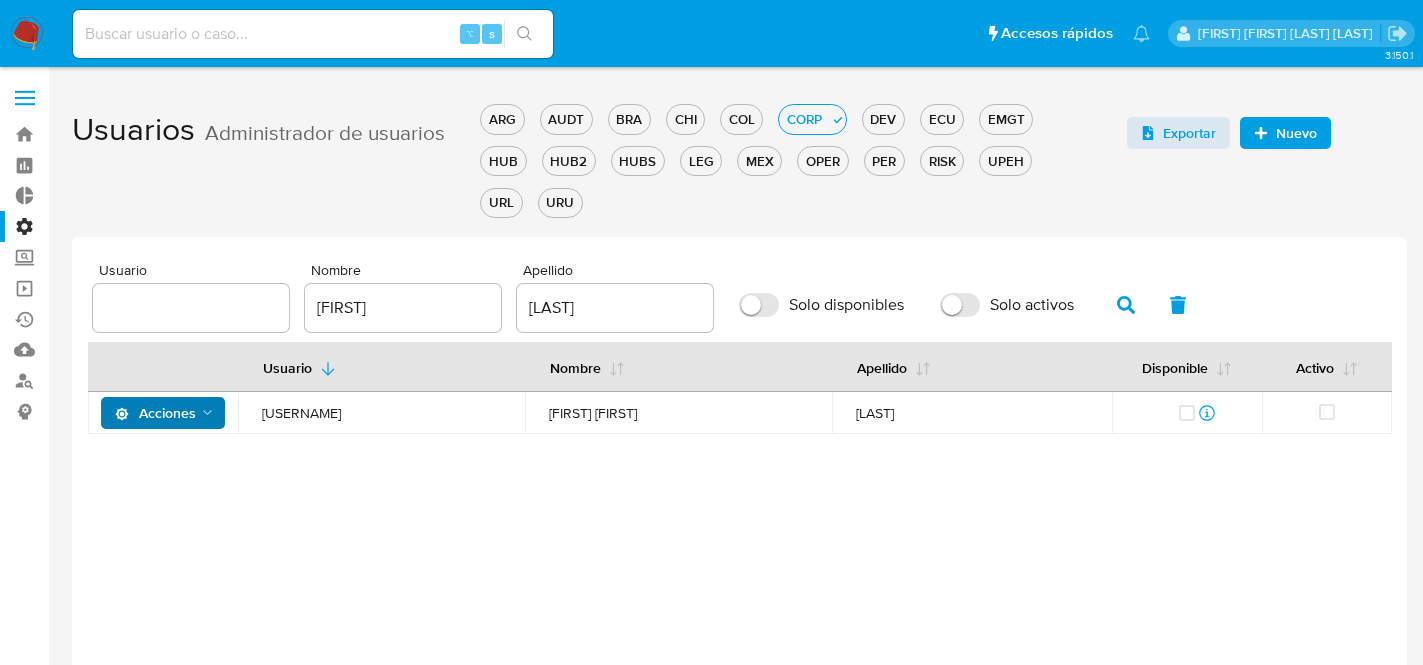 click 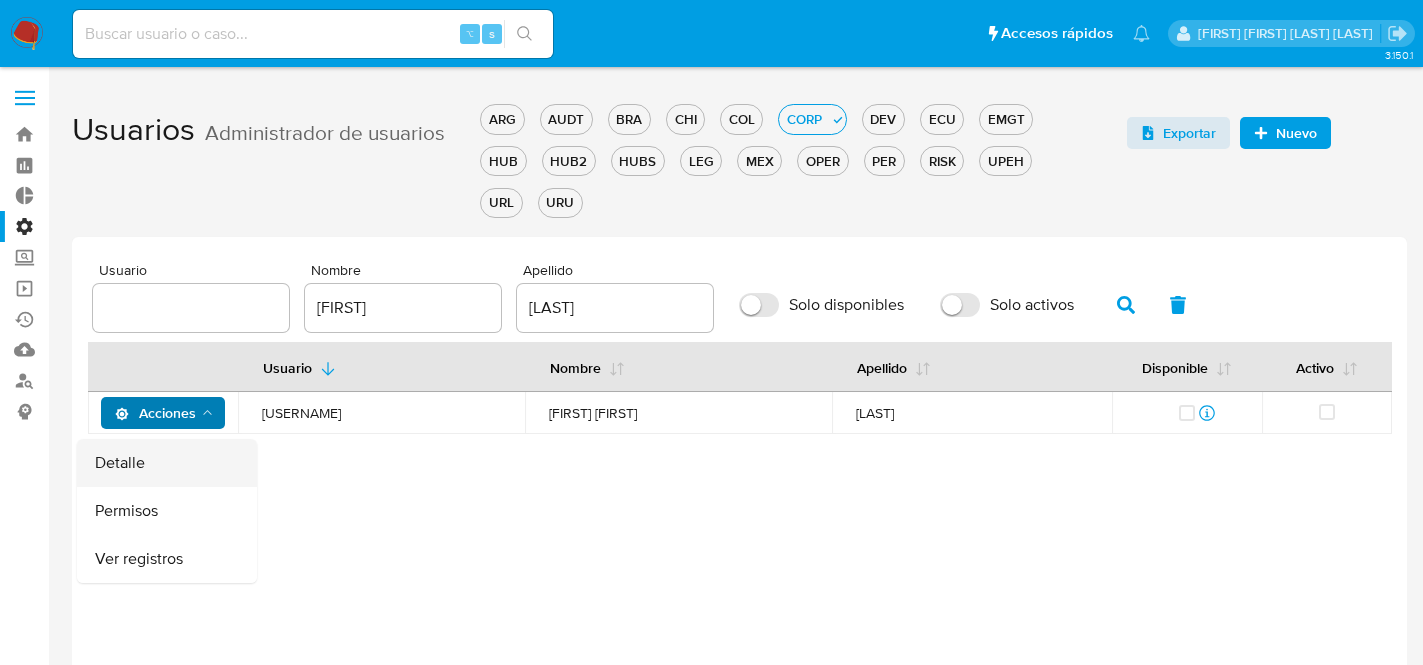 click on "Detalle" at bounding box center (167, 463) 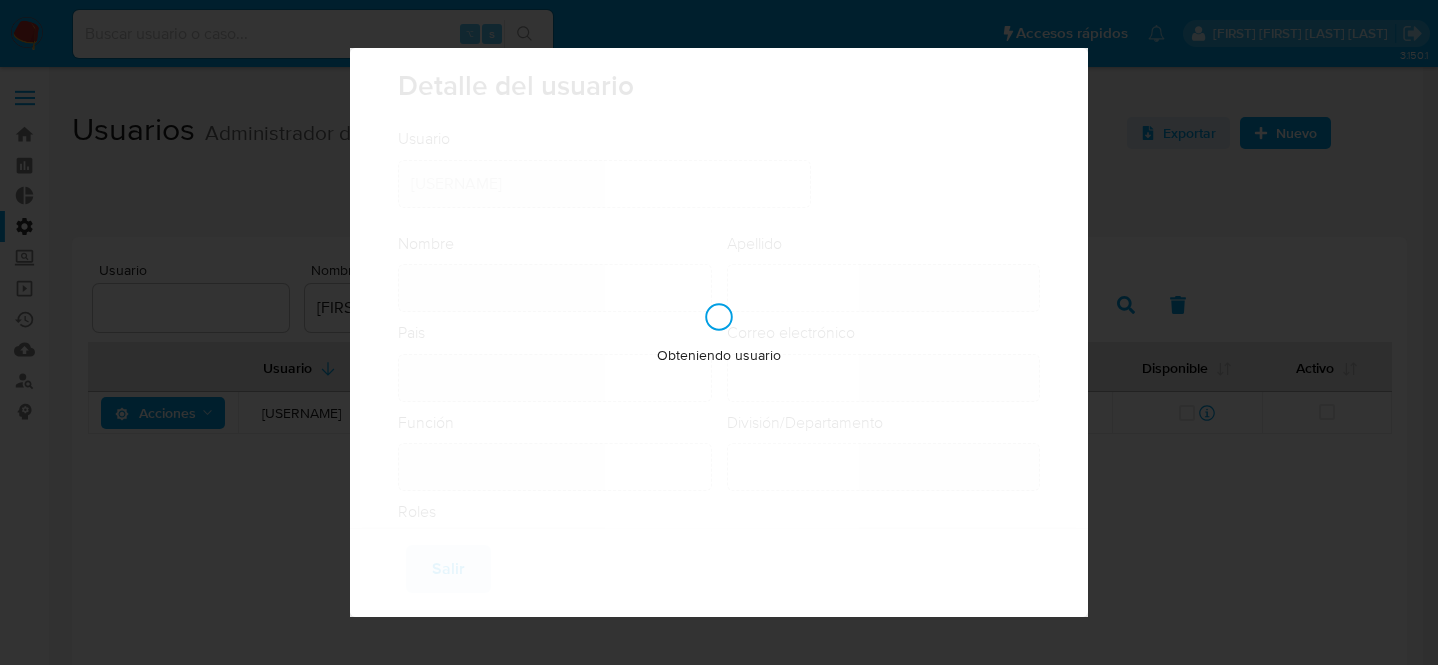 type on "[FIRST] [FIRST]" 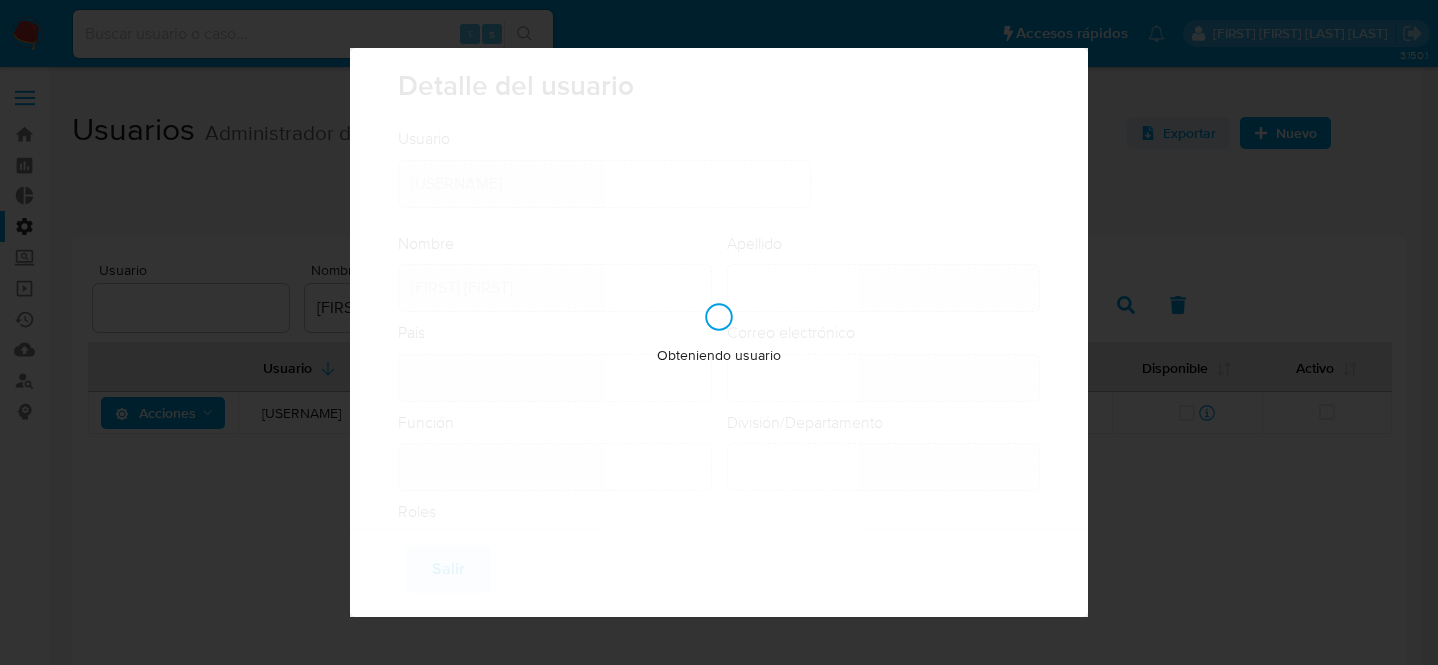 type on "[LAST]" 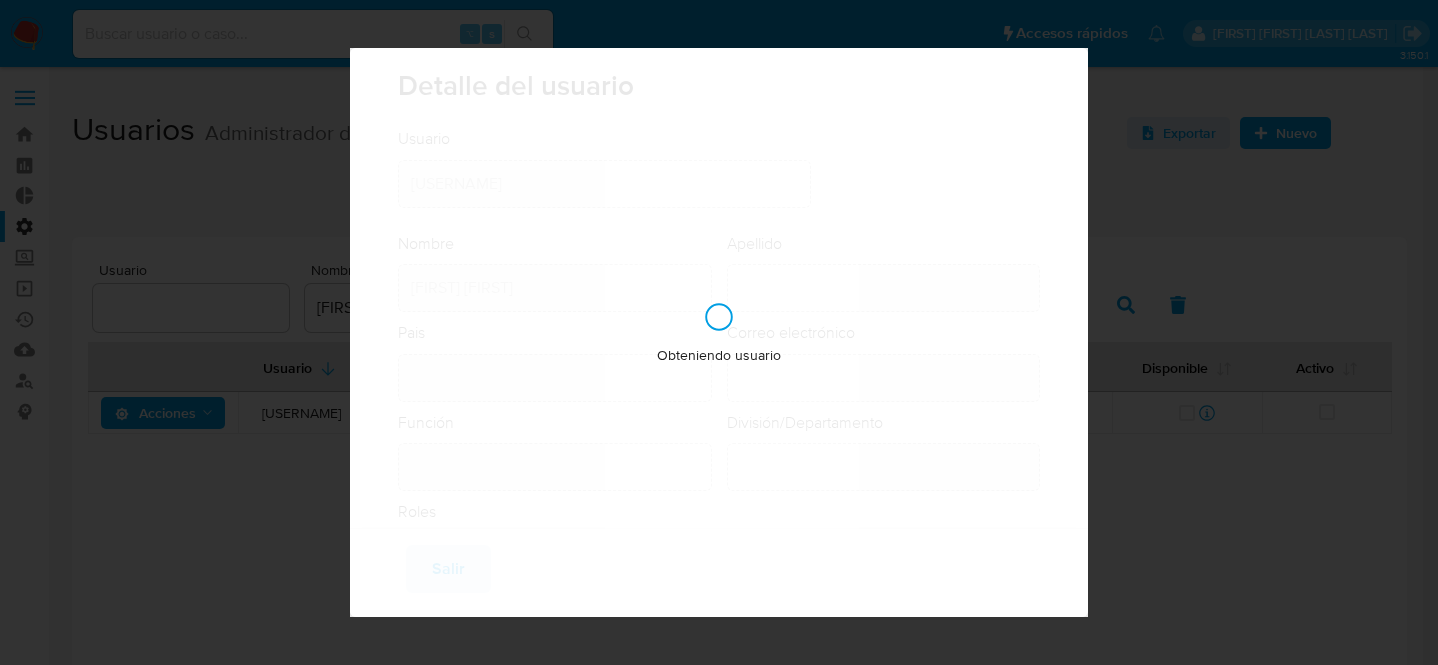type on "Argentina" 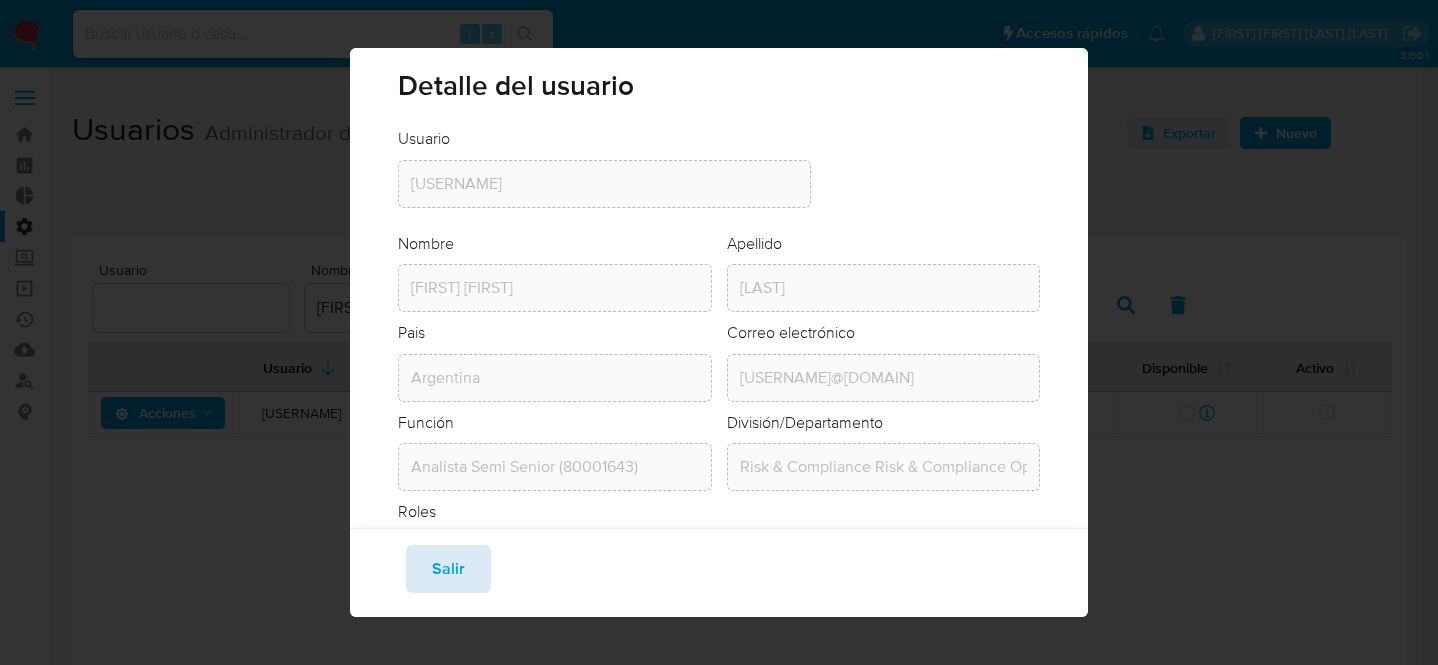 click on "Salir" at bounding box center (448, 569) 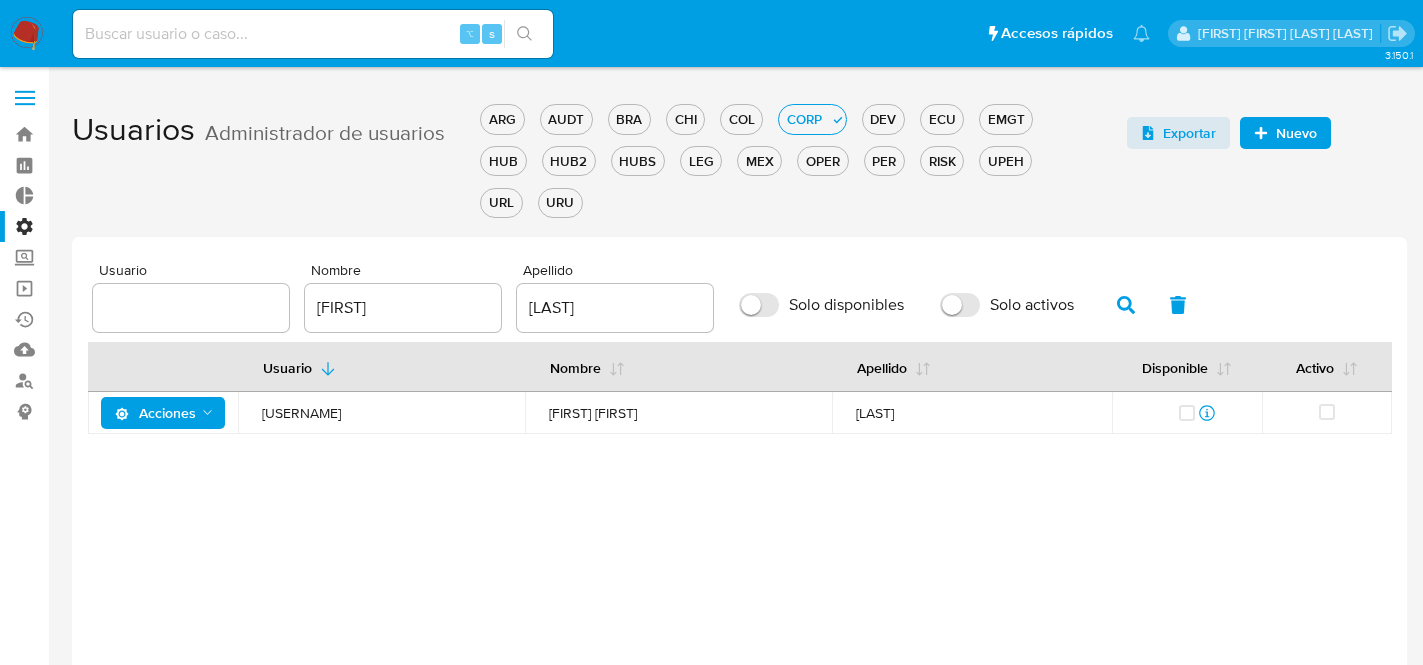 click 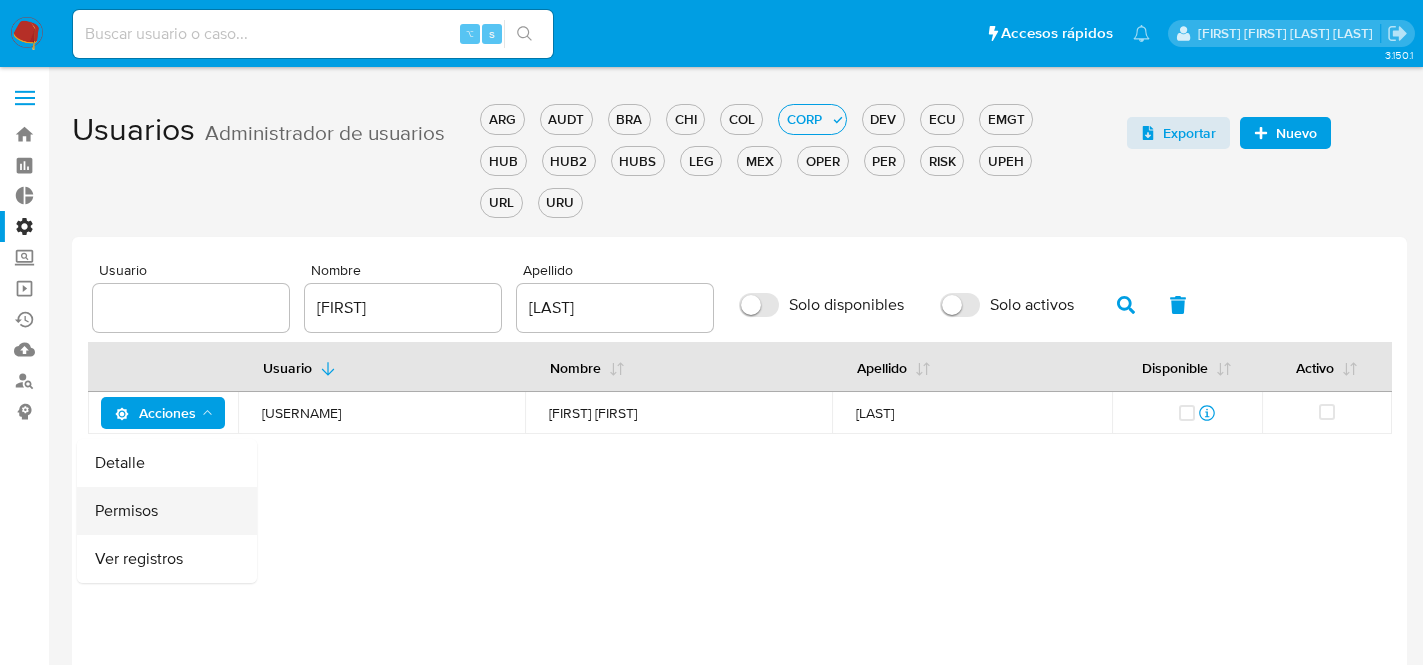 click on "Permisos" at bounding box center (167, 511) 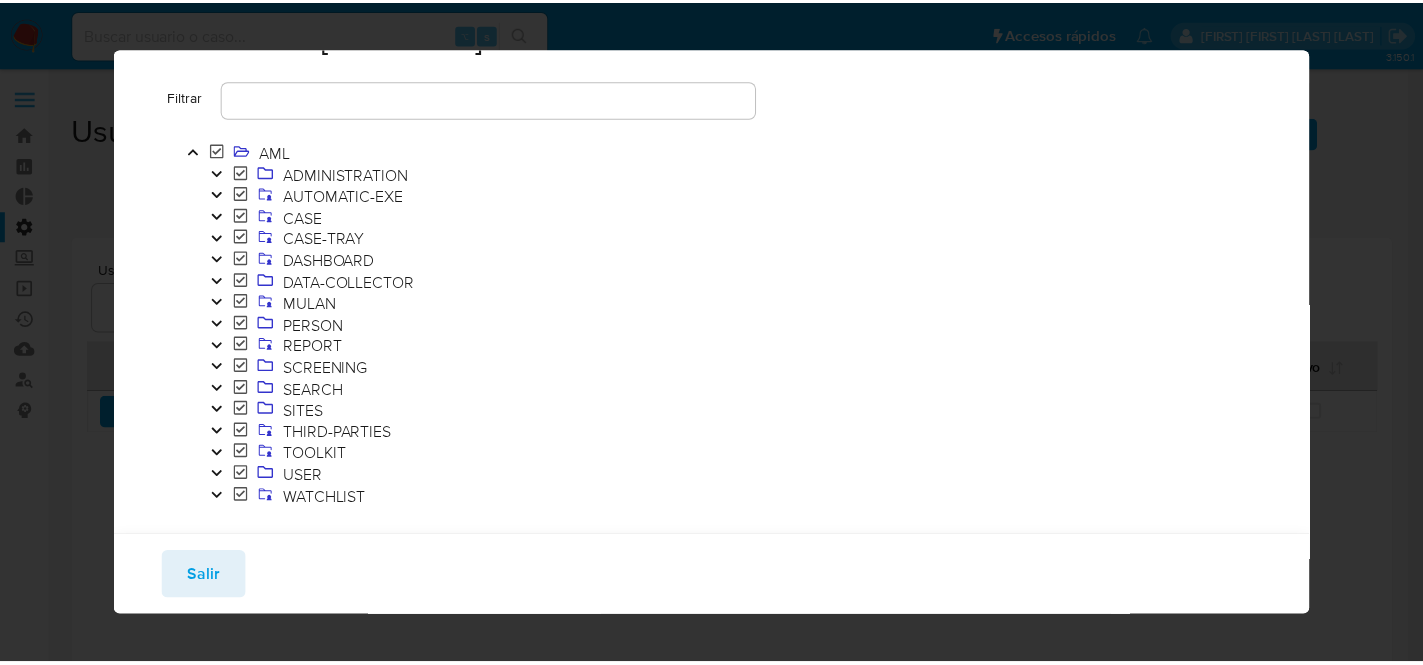 scroll, scrollTop: 84, scrollLeft: 0, axis: vertical 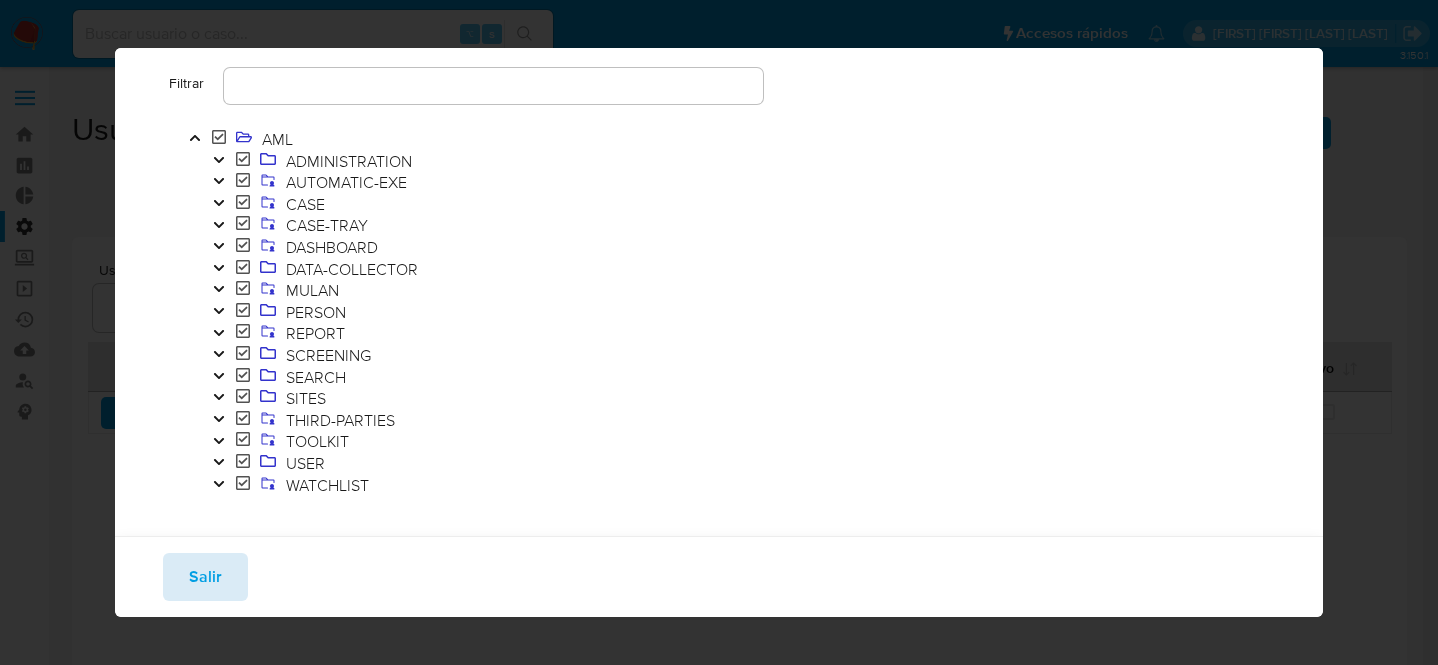 click on "Salir" at bounding box center [205, 577] 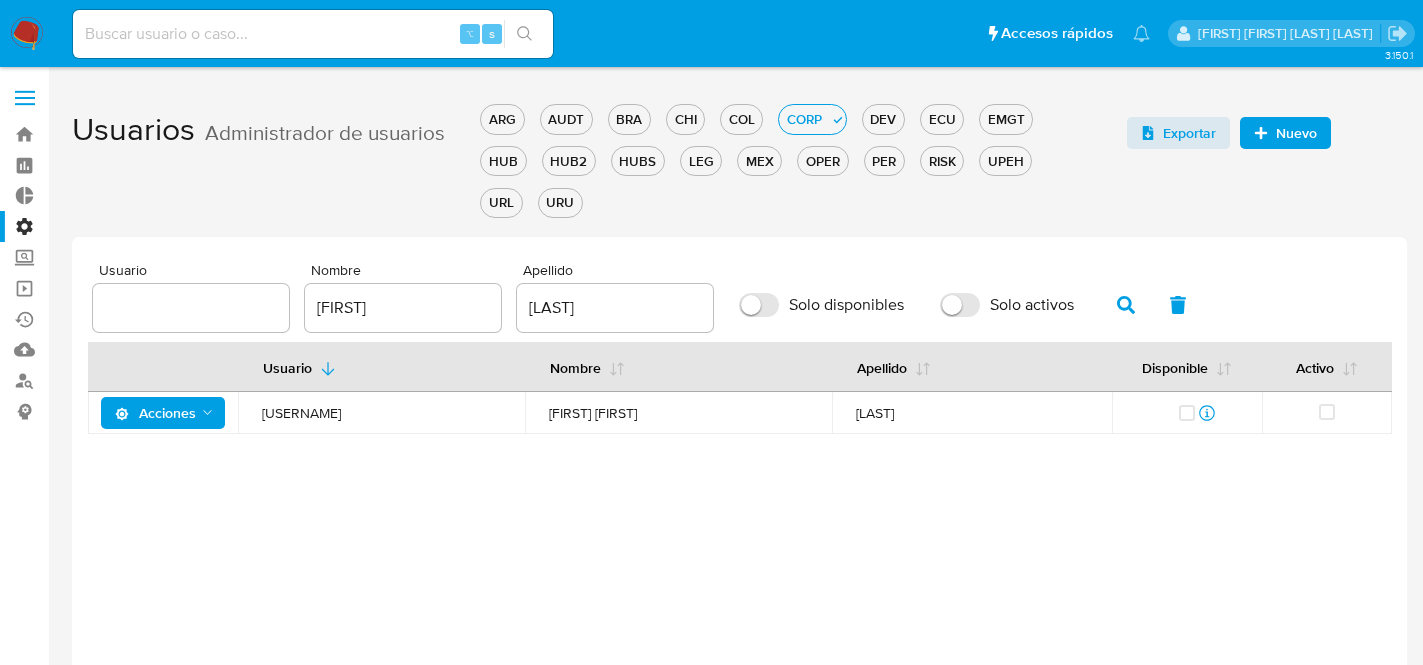 click 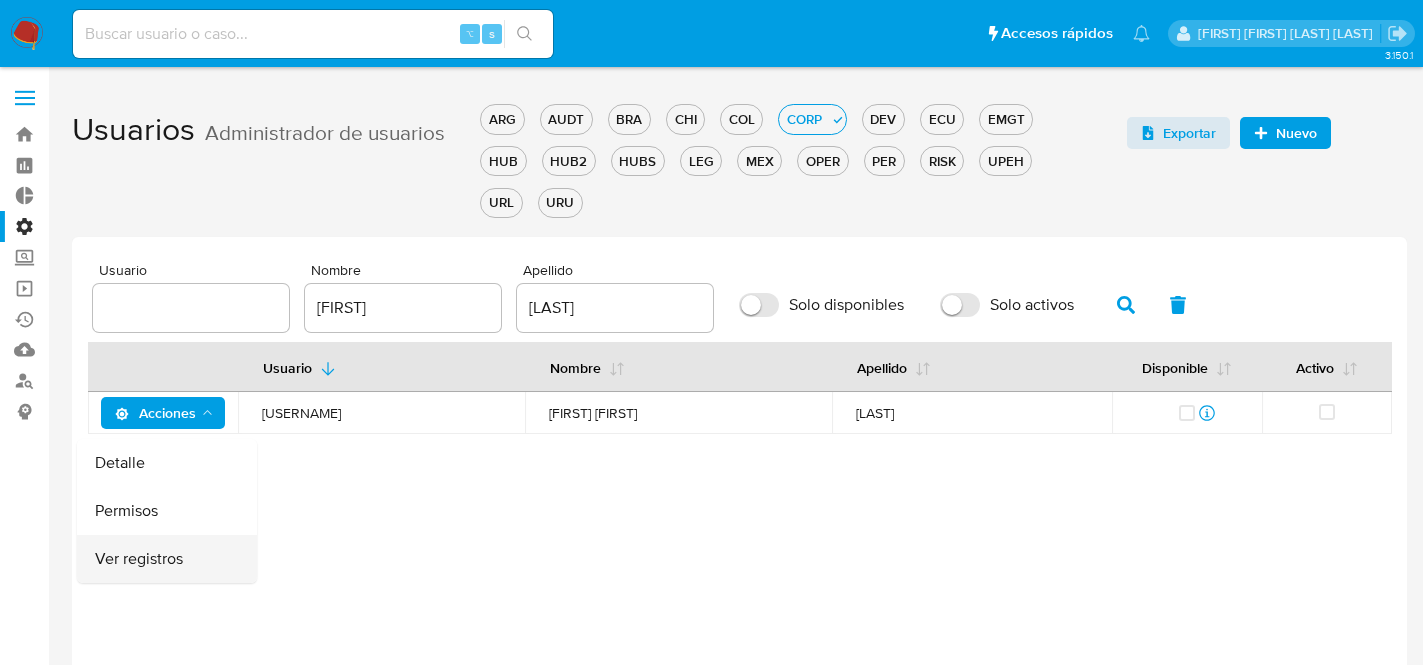 click on "Ver registros" at bounding box center [167, 559] 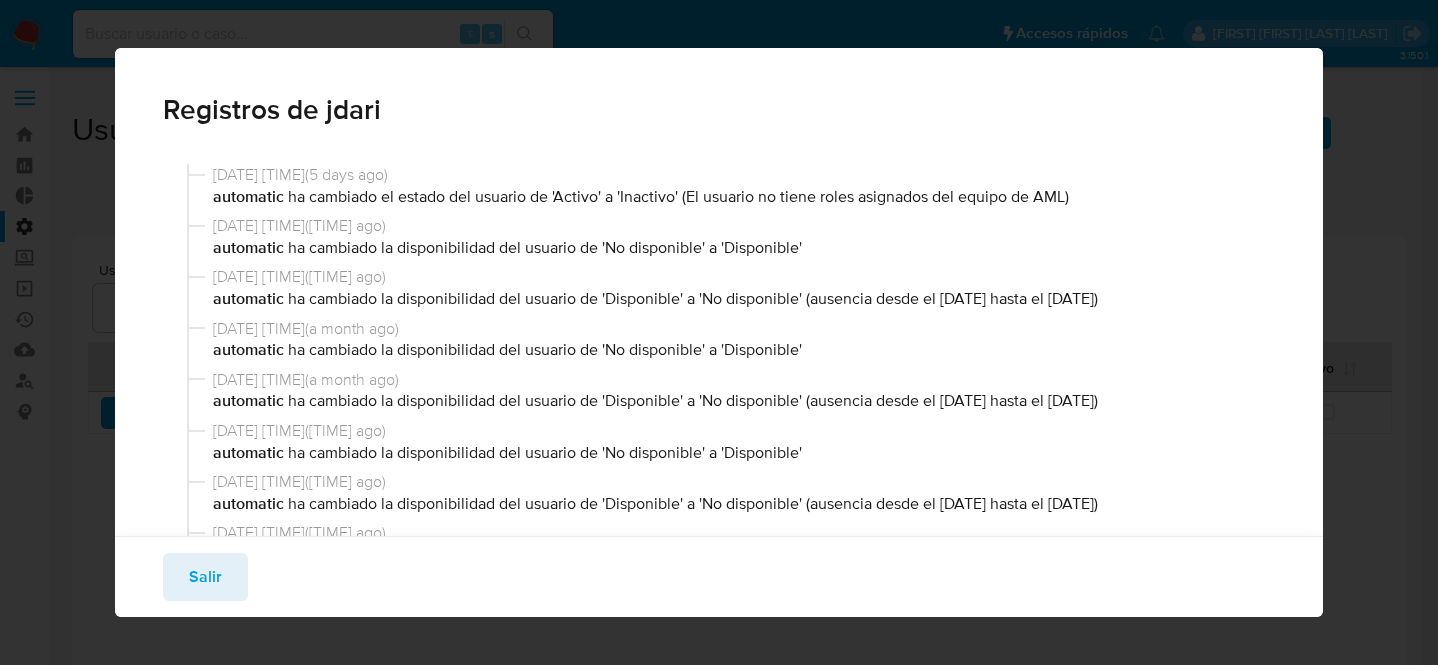 click on "[DATE] [TIME] ( [TIME] ago ) automatic   ha cambiado la disponibilidad del usuario de 'Disponible' a 'No disponible' (ausencia desde el [DATE] hasta el [DATE])" at bounding box center [731, 291] 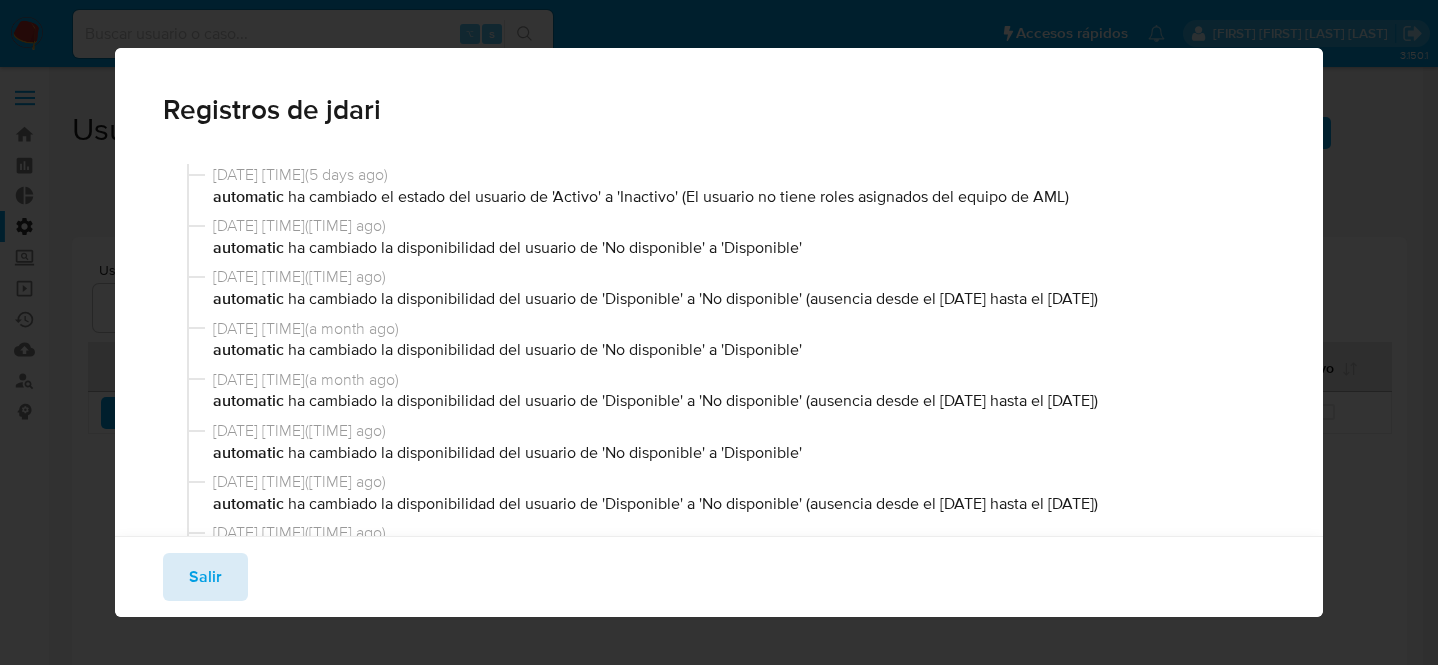 click on "Salir" at bounding box center [205, 577] 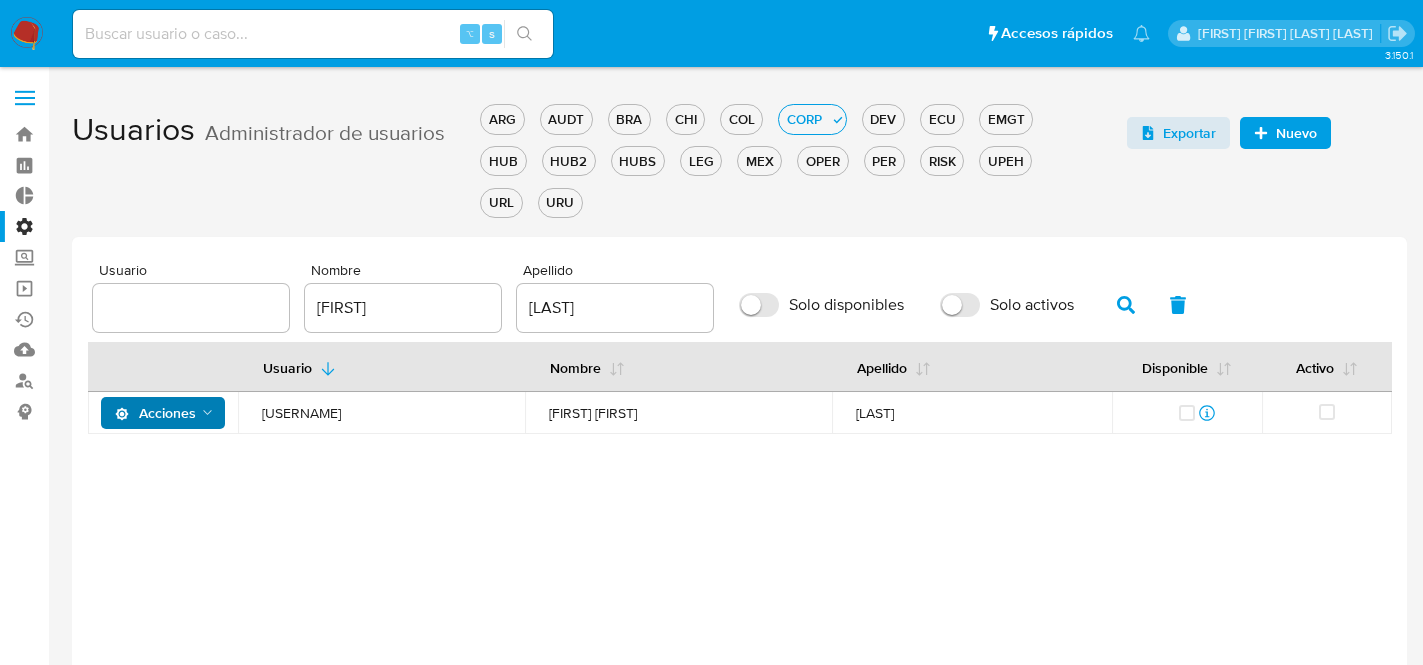 click on "Exportar Nuevo" at bounding box center [1267, 128] 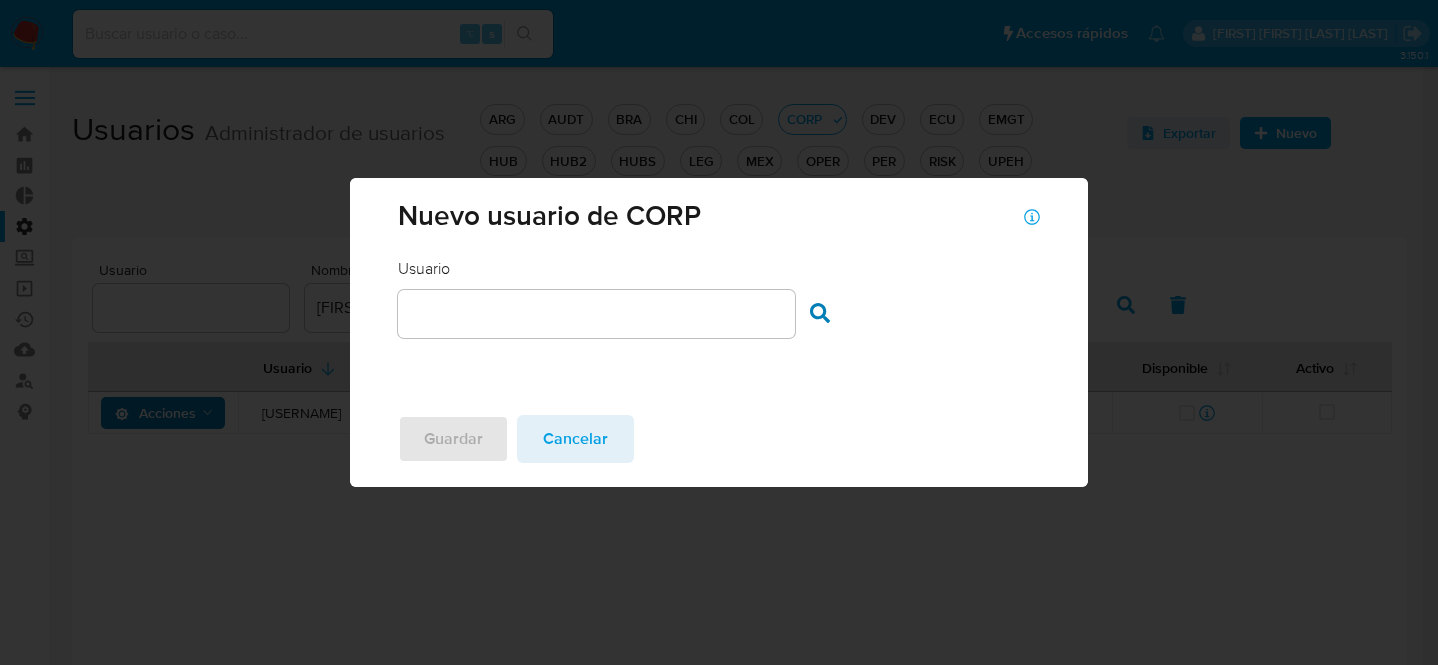 click on "Nuevo usuario de CORP Usuario Usuario Buscar usuario   Guardar Cancelar" at bounding box center [719, 332] 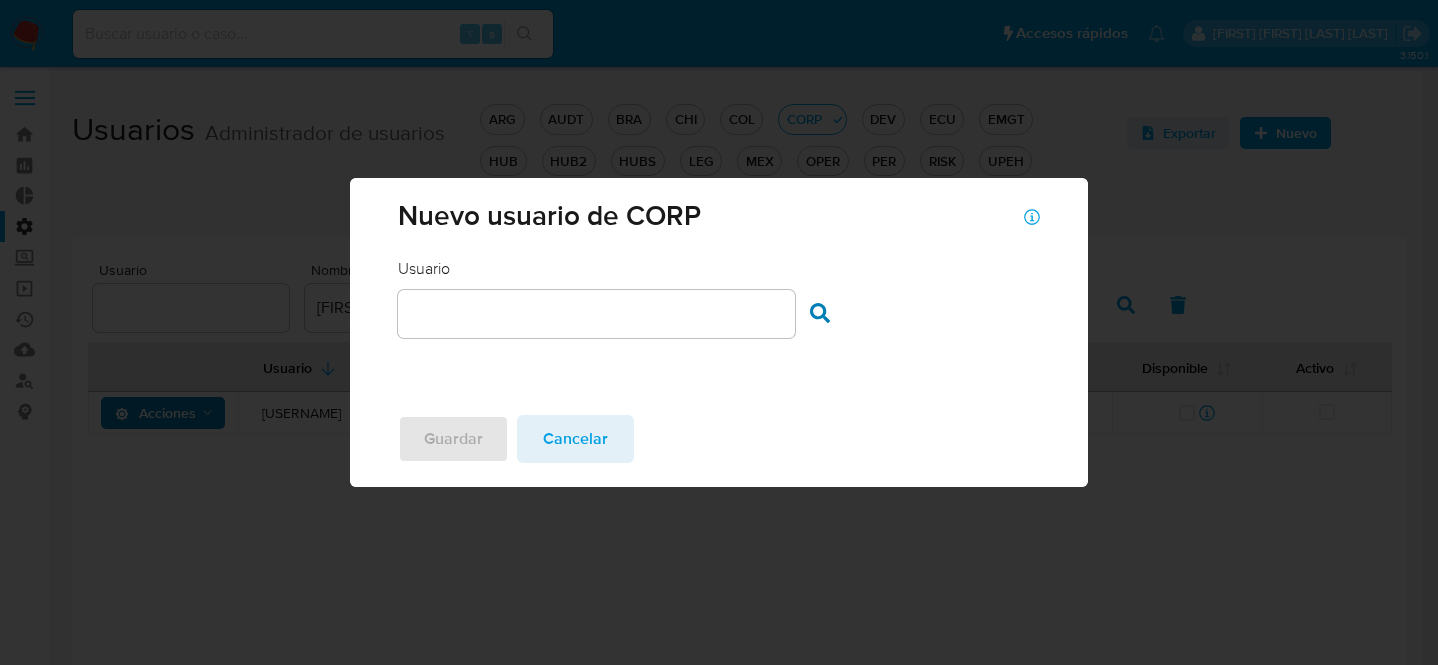 click on "Nuevo usuario de CORP Usuario Usuario Buscar usuario   Guardar Cancelar" at bounding box center (719, 332) 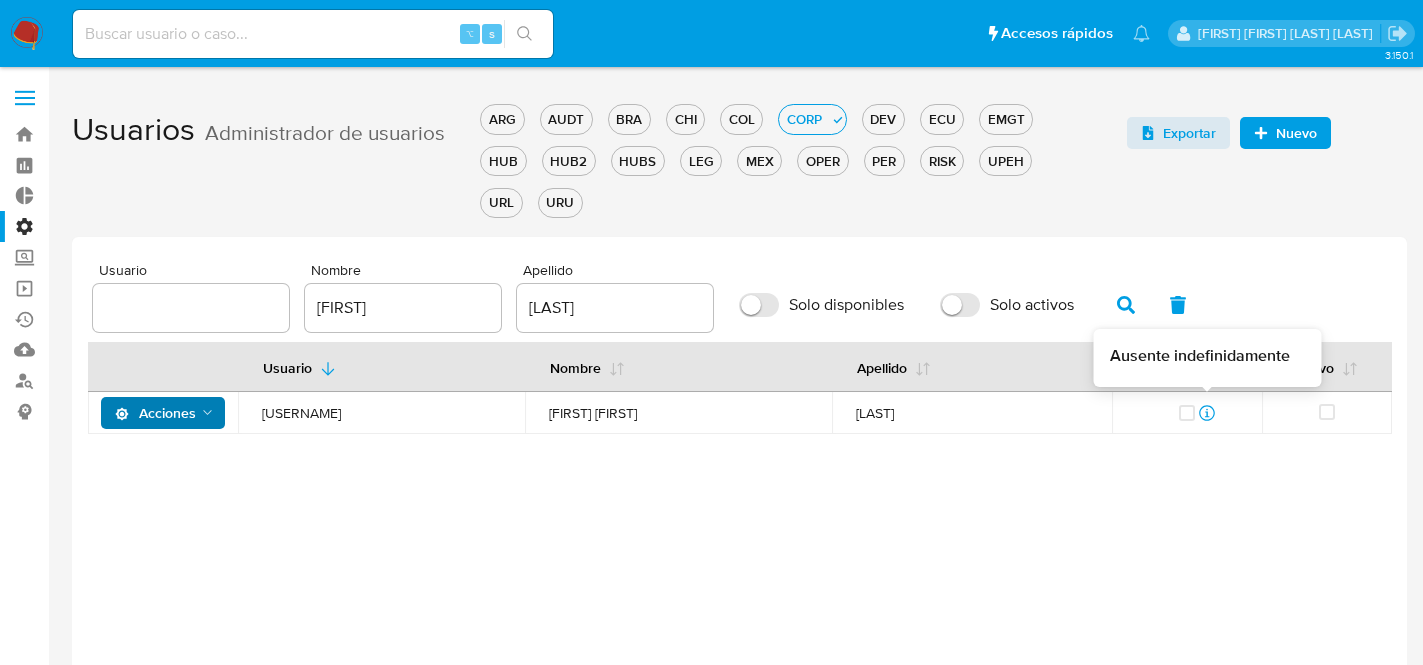 click 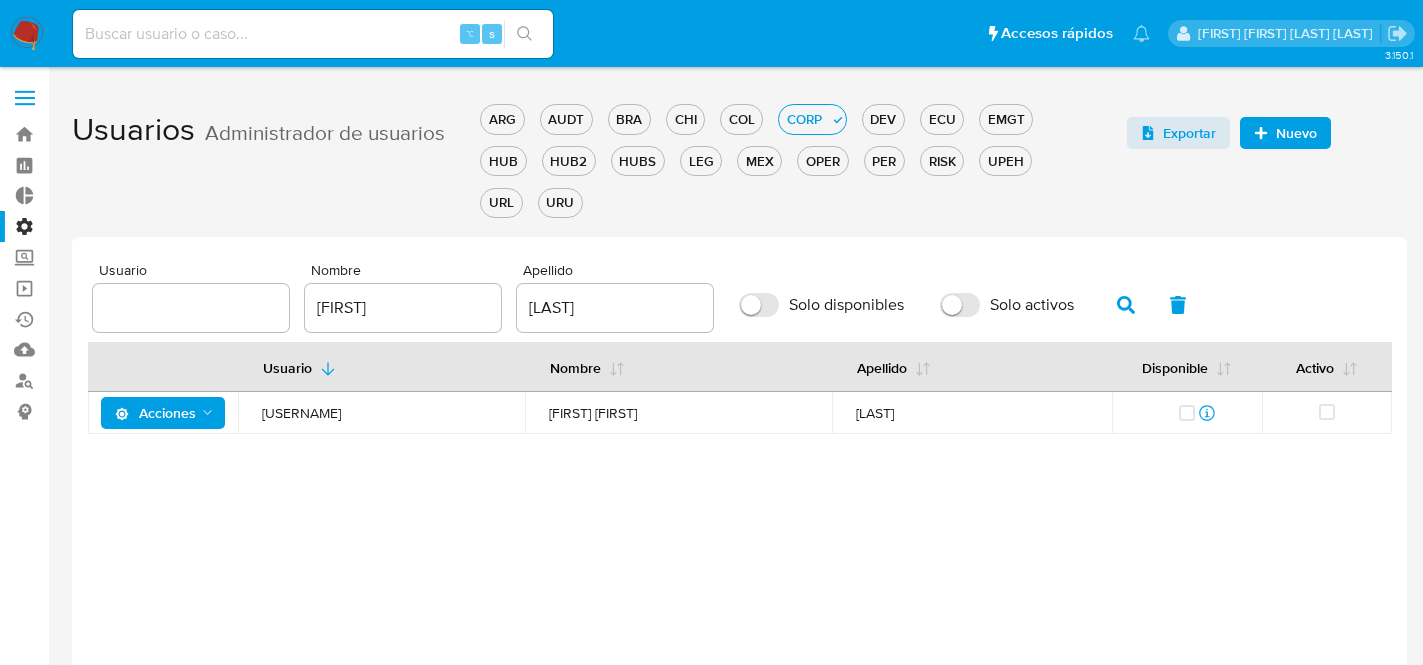 click 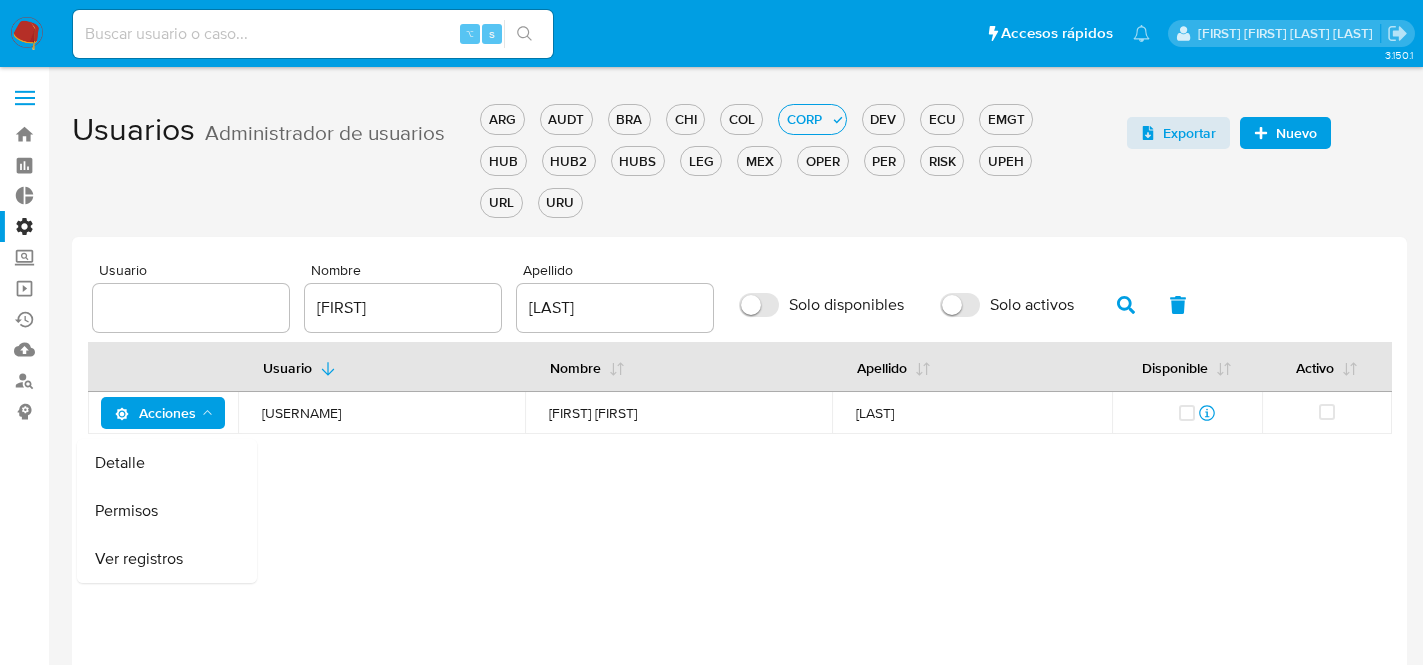click 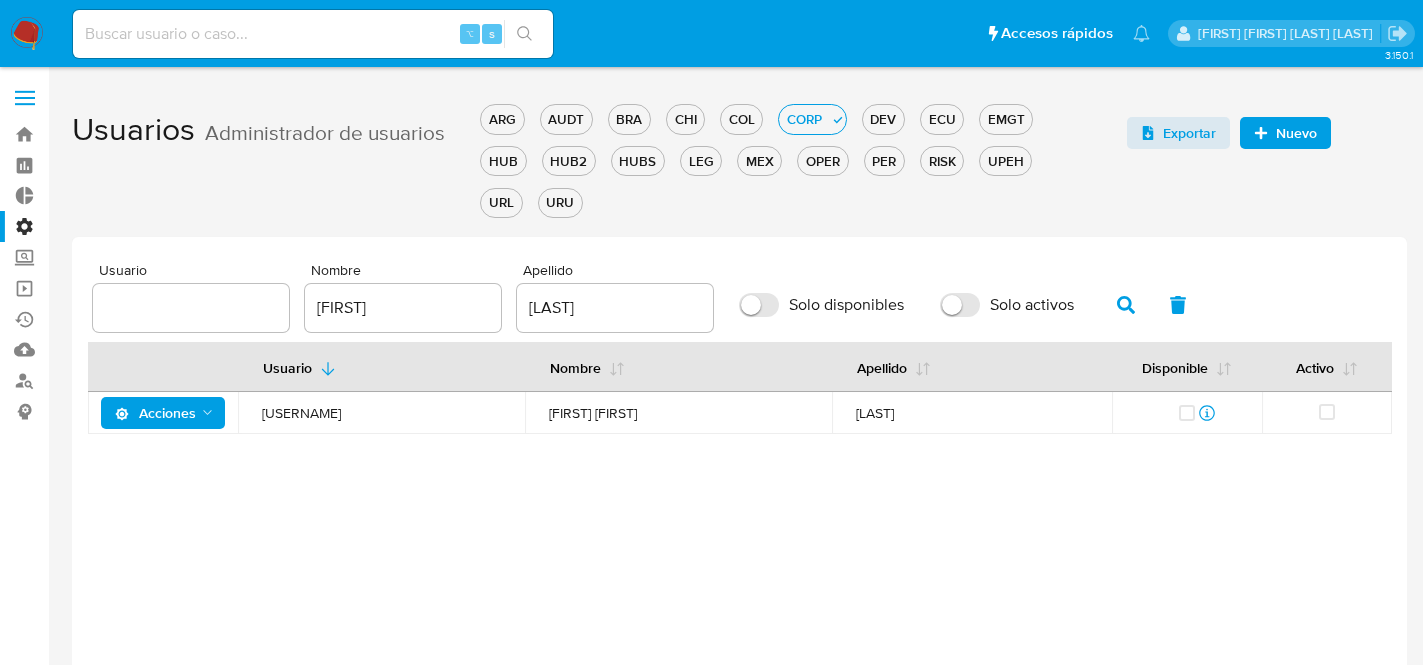 click on "Acciones" at bounding box center (165, 413) 